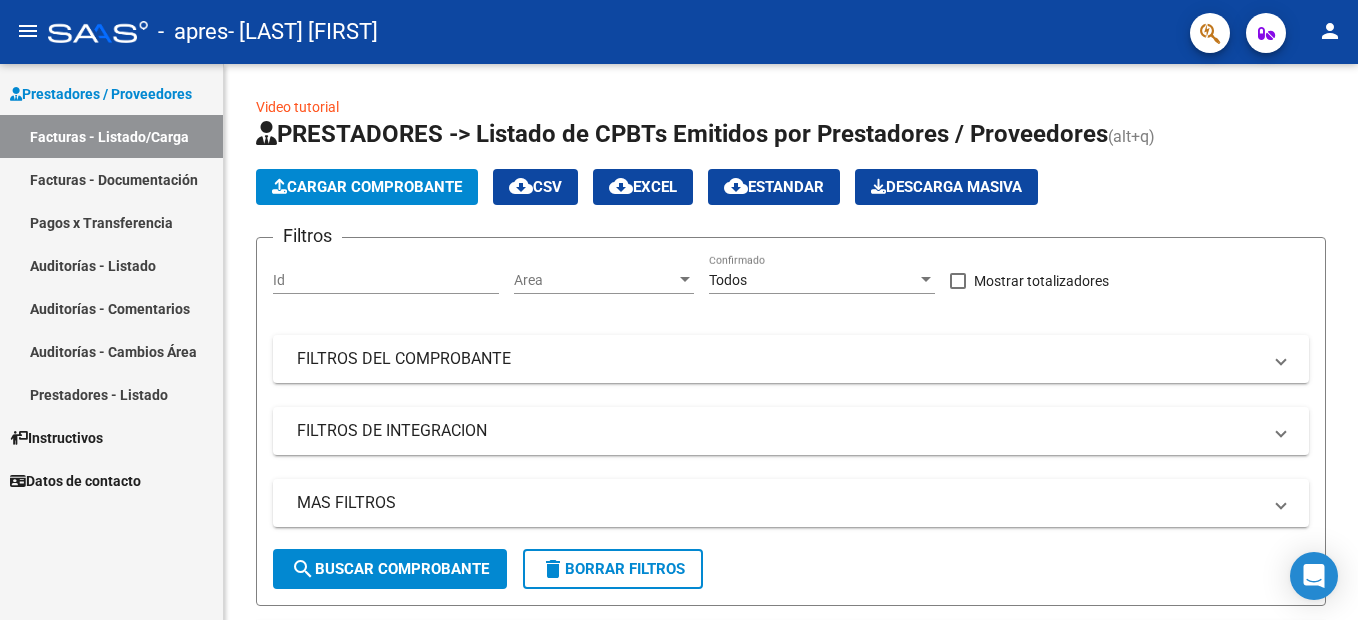 scroll, scrollTop: 0, scrollLeft: 0, axis: both 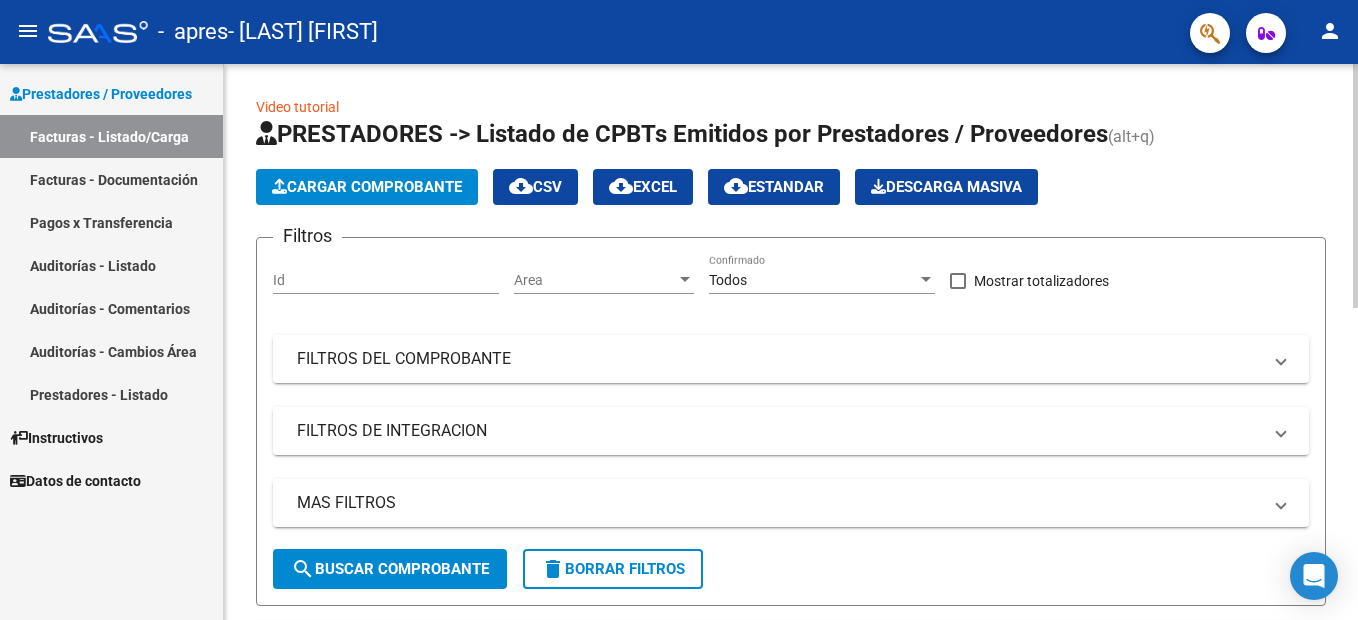 click on "Cargar Comprobante" 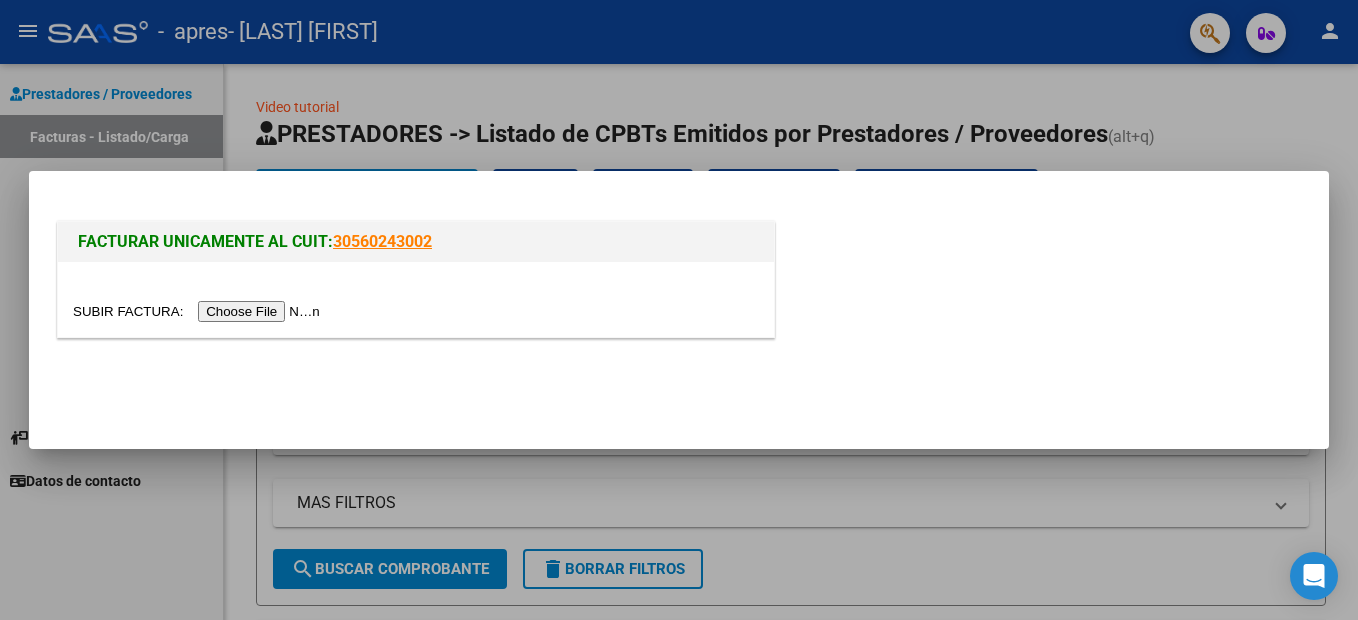 click at bounding box center [199, 311] 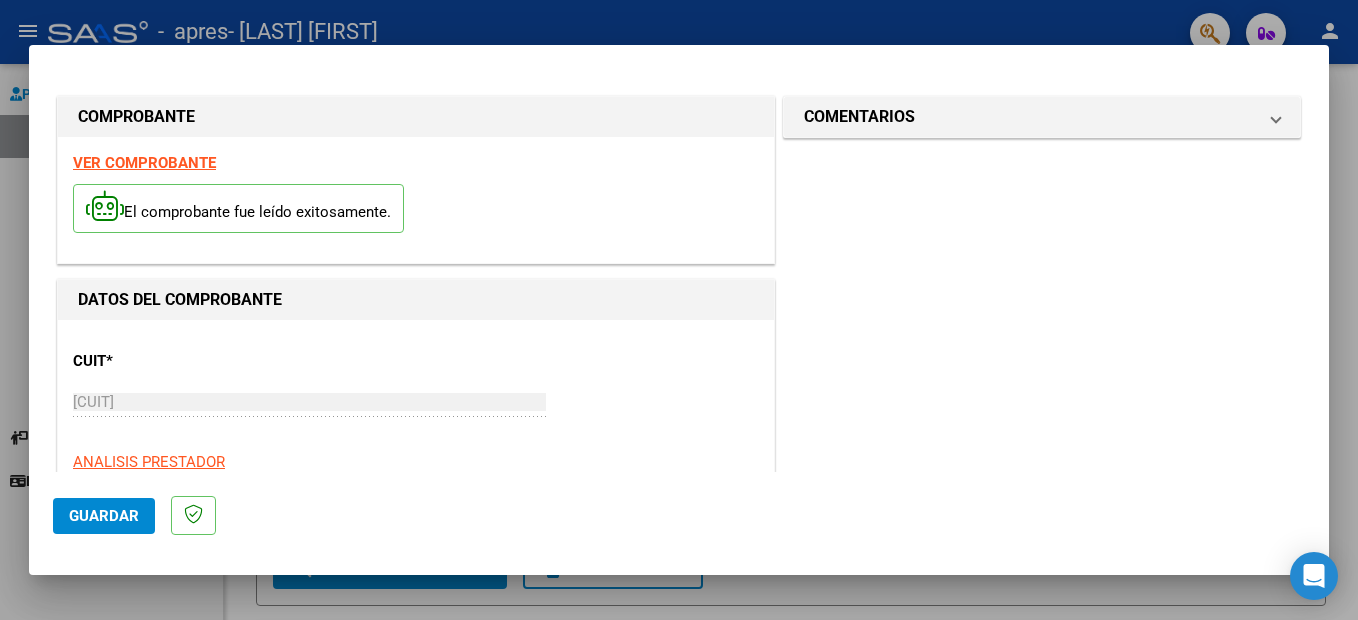 click on "Guardar" 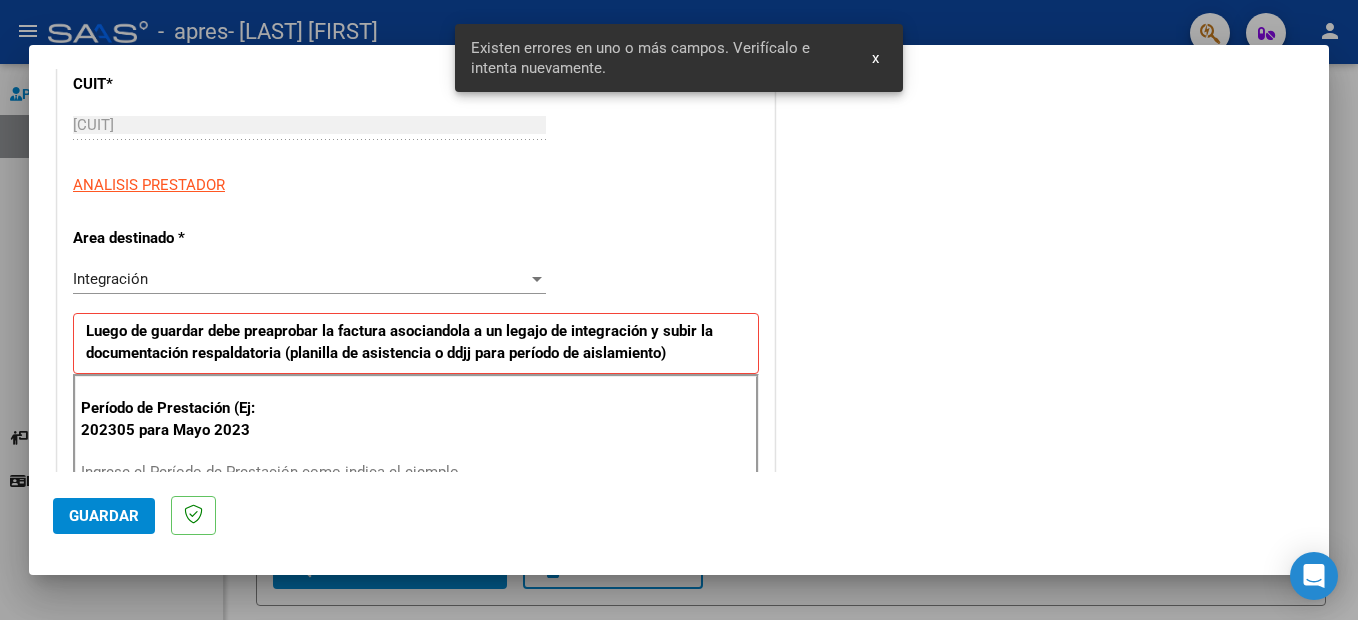 scroll, scrollTop: 457, scrollLeft: 0, axis: vertical 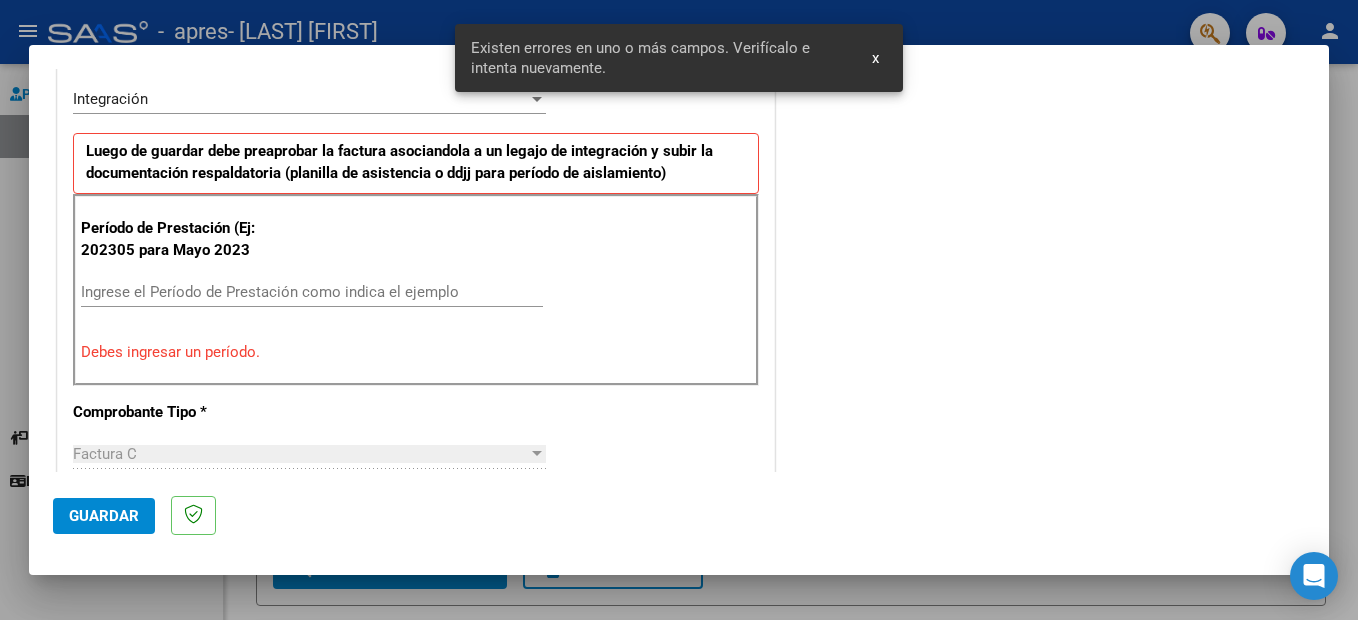 click on "Ingrese el Período de Prestación como indica el ejemplo" at bounding box center [312, 292] 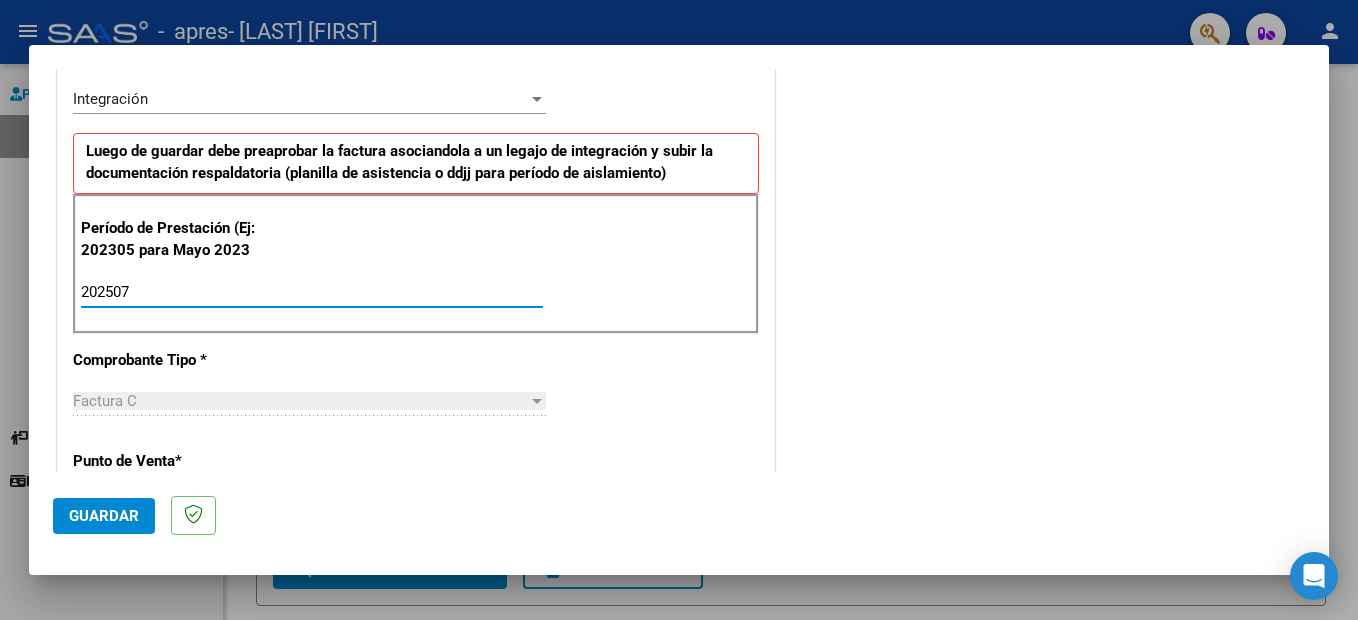 type on "202507" 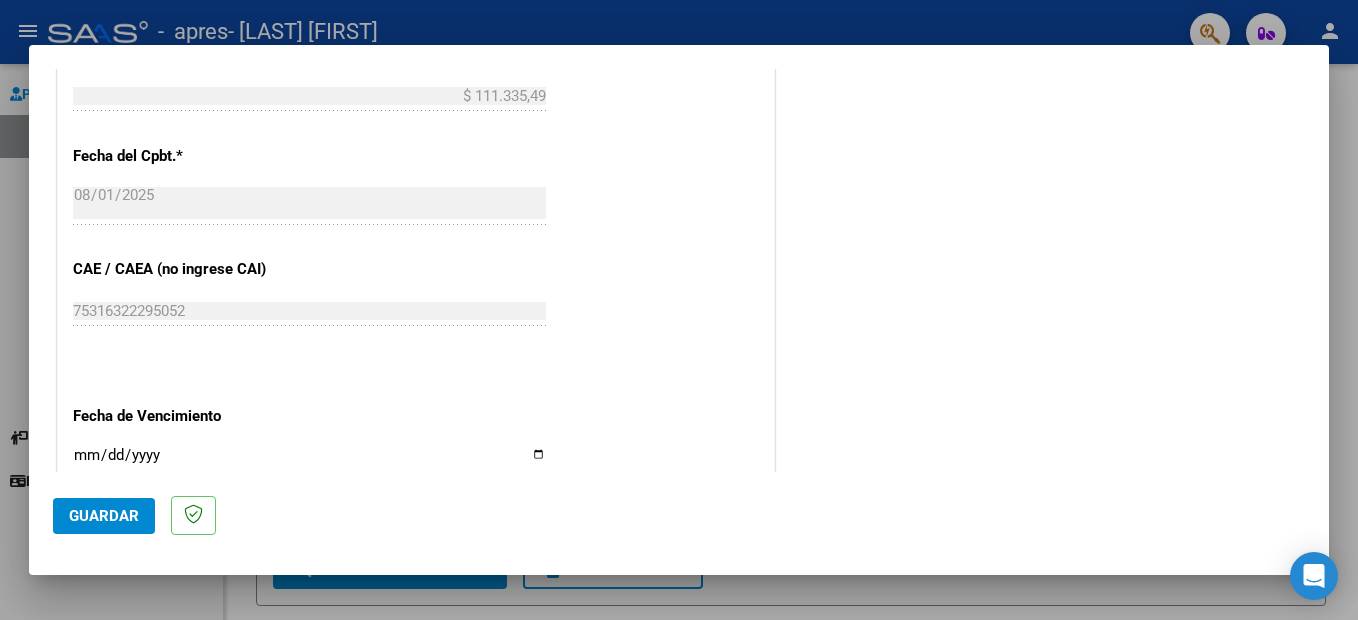 scroll, scrollTop: 1119, scrollLeft: 0, axis: vertical 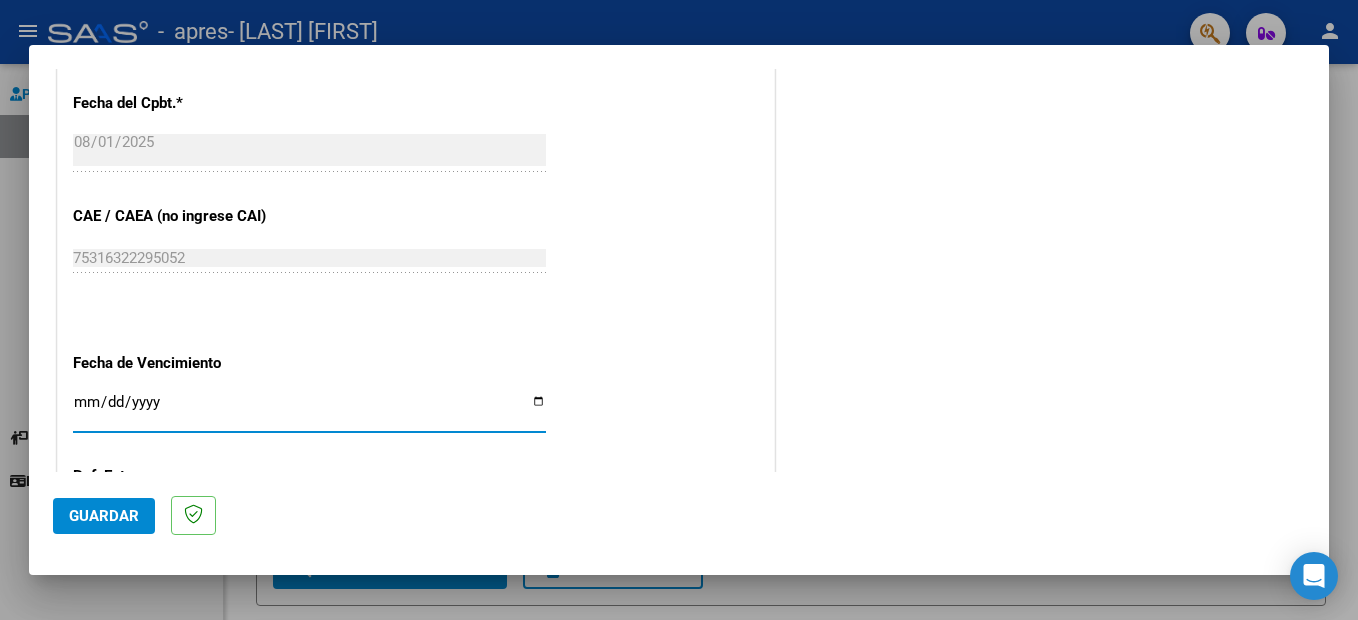 click on "Ingresar la fecha" at bounding box center (309, 410) 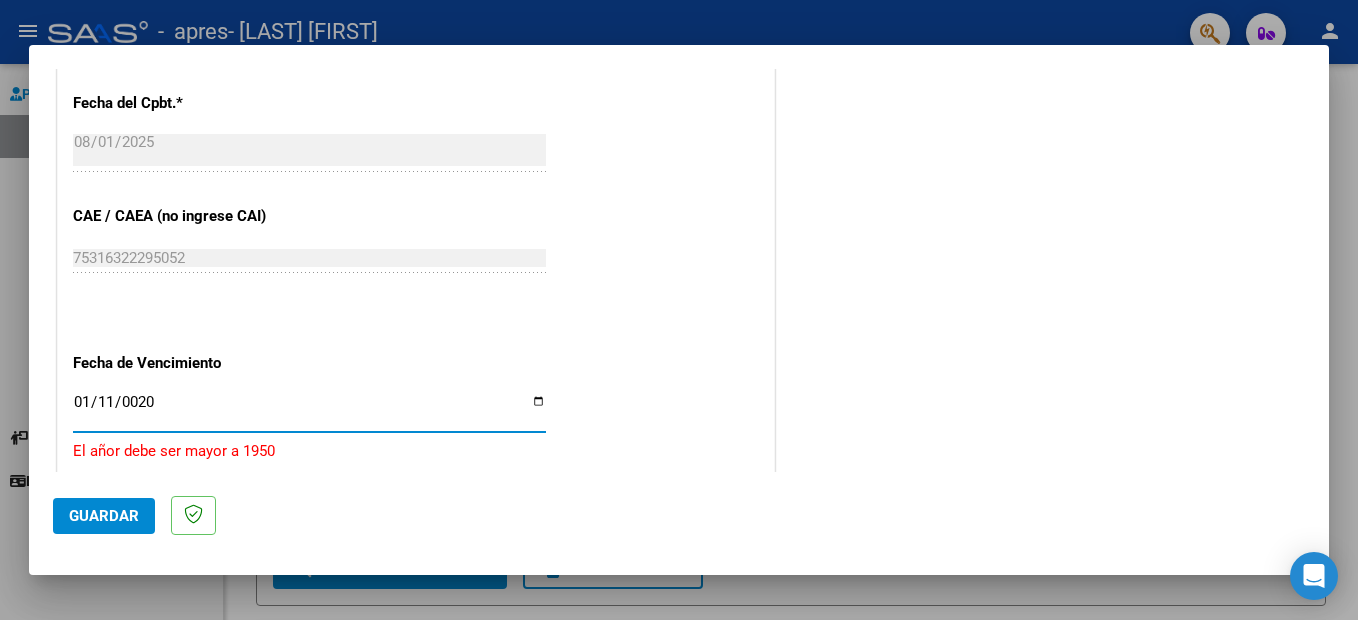 click on "El añor debe ser mayor a 1950" 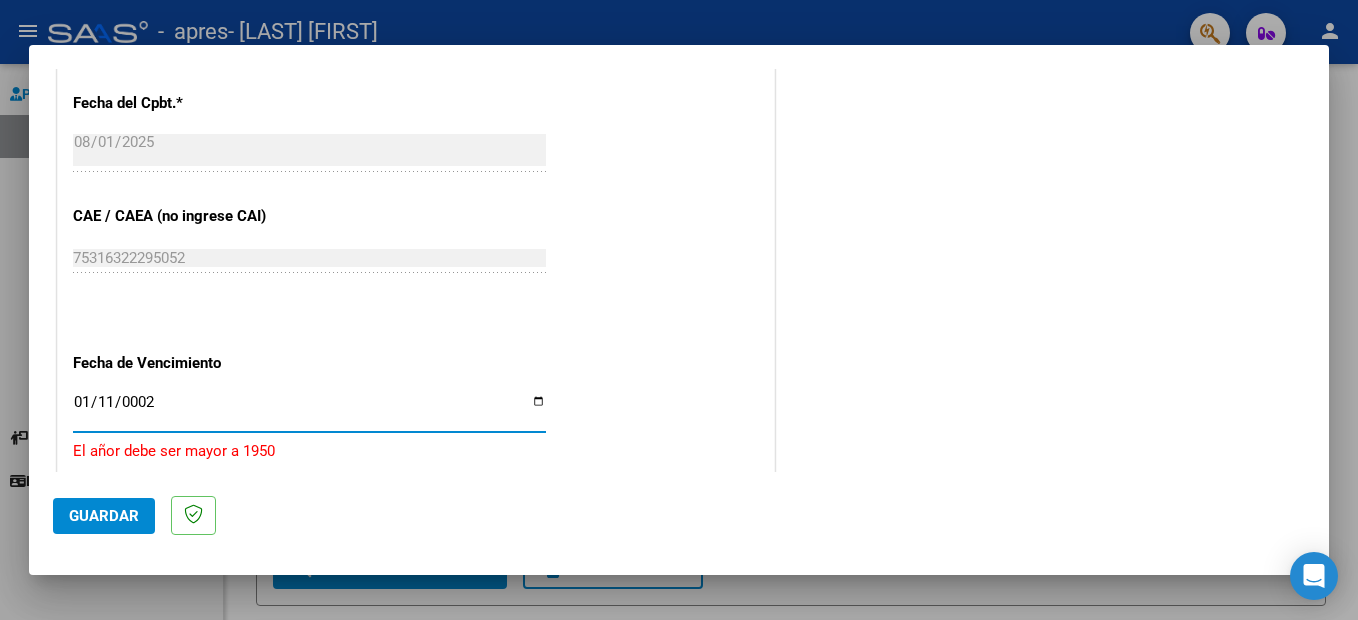 click on "0002-01-11" at bounding box center (309, 410) 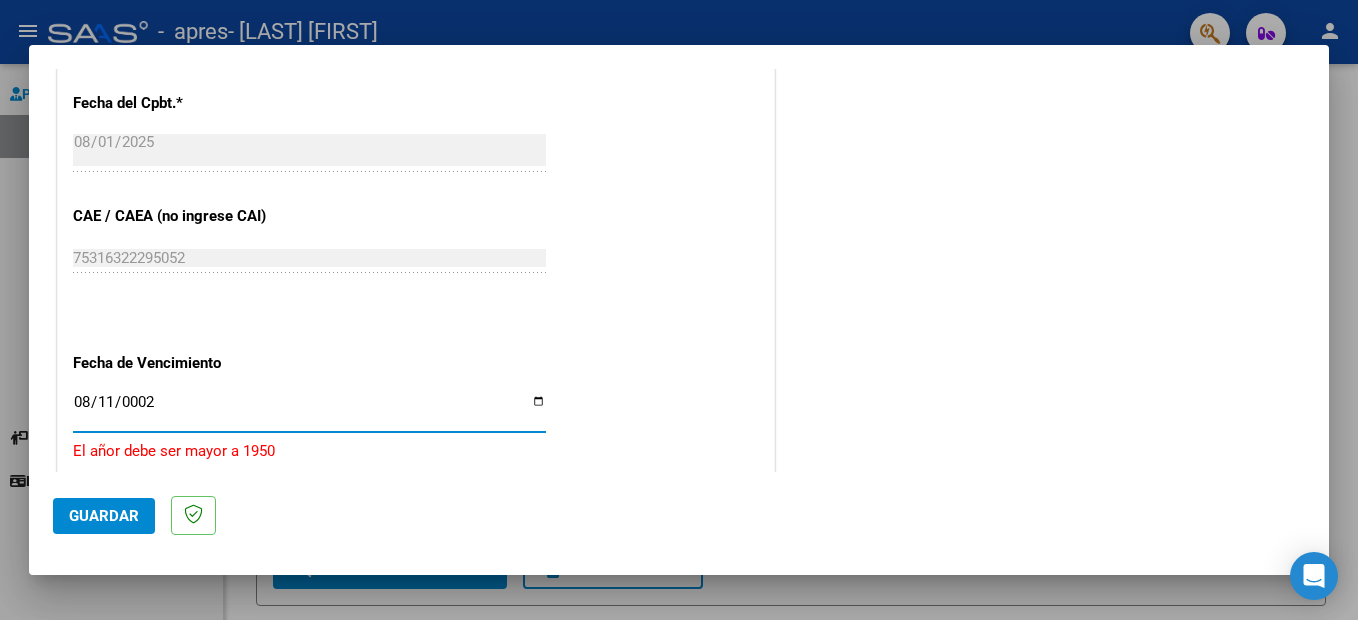 click on "0002-08-11" at bounding box center [309, 410] 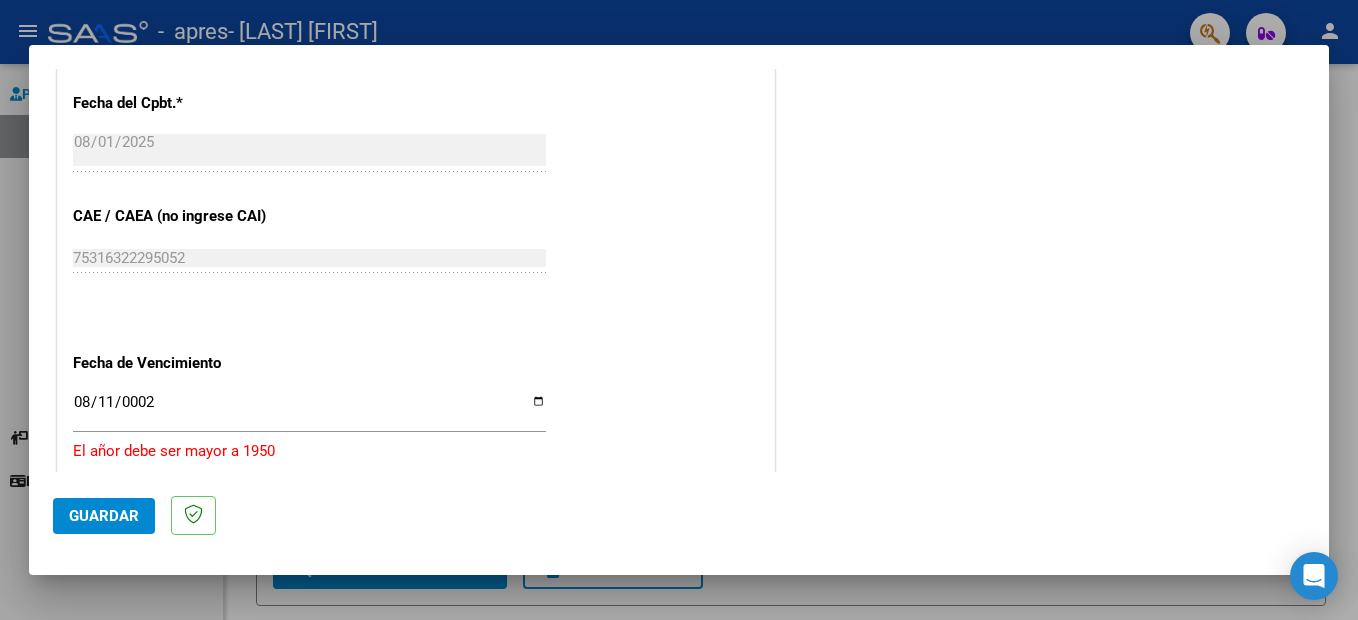click on "0002-08-11" at bounding box center (309, 410) 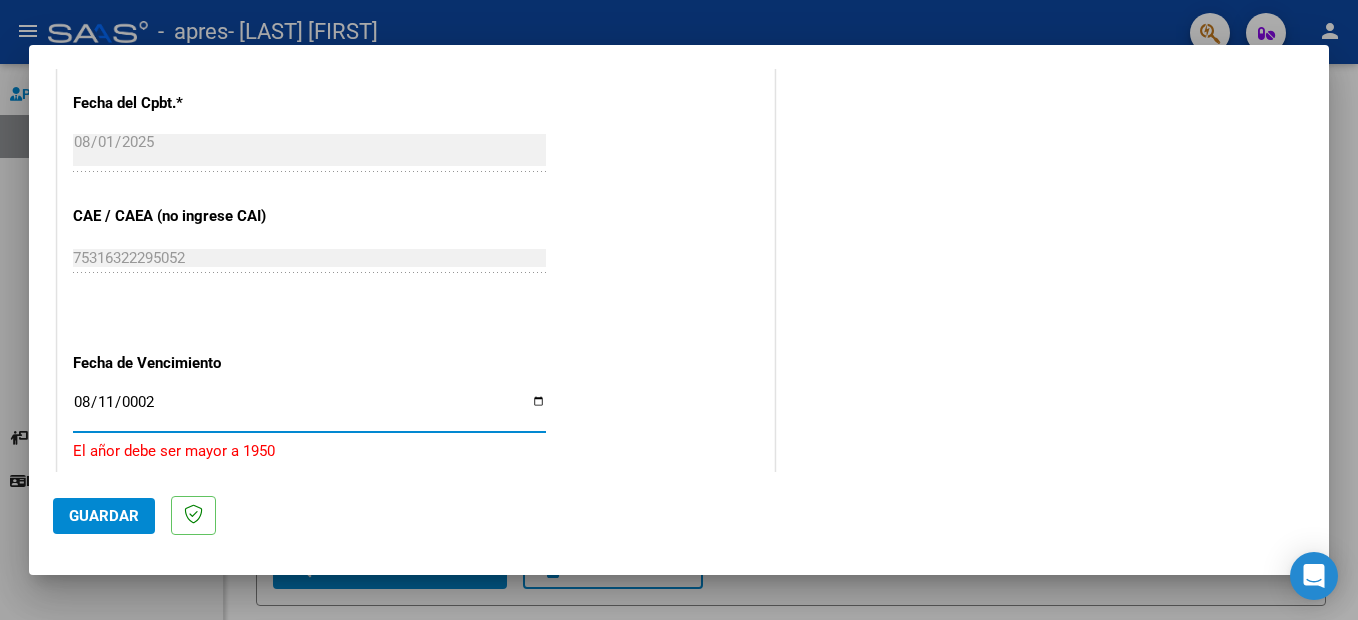click on "0002-08-11" at bounding box center (309, 410) 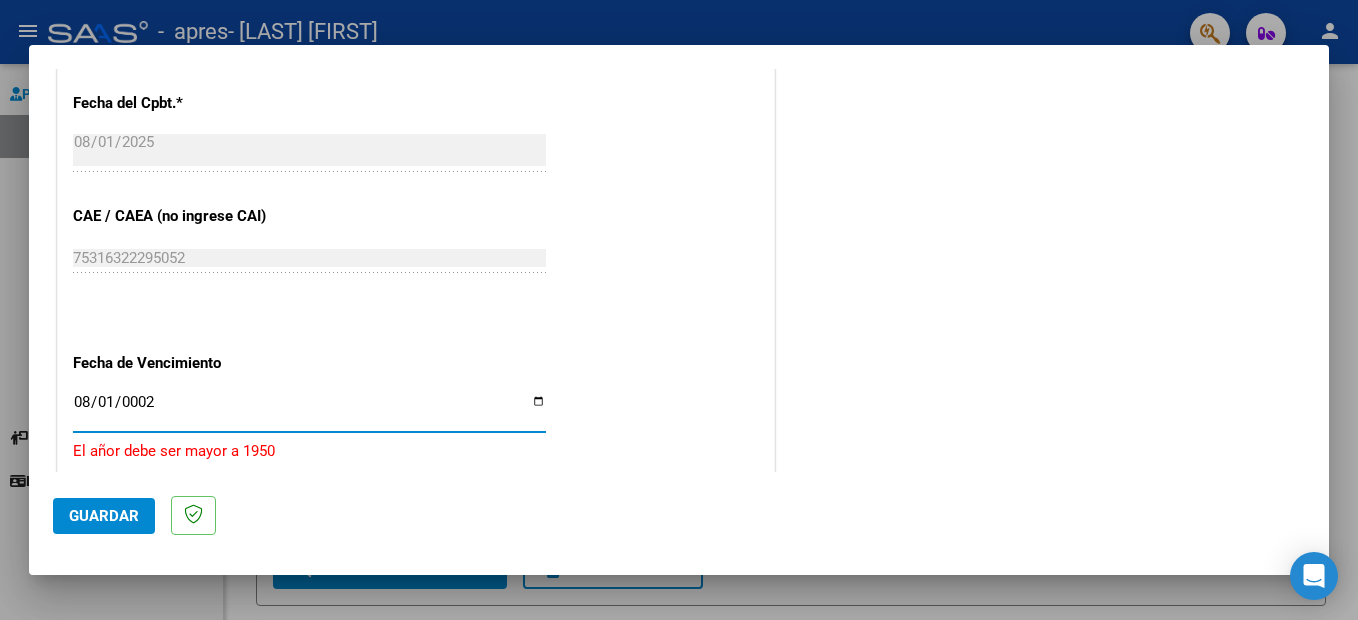 click on "0002-08-01" at bounding box center [309, 410] 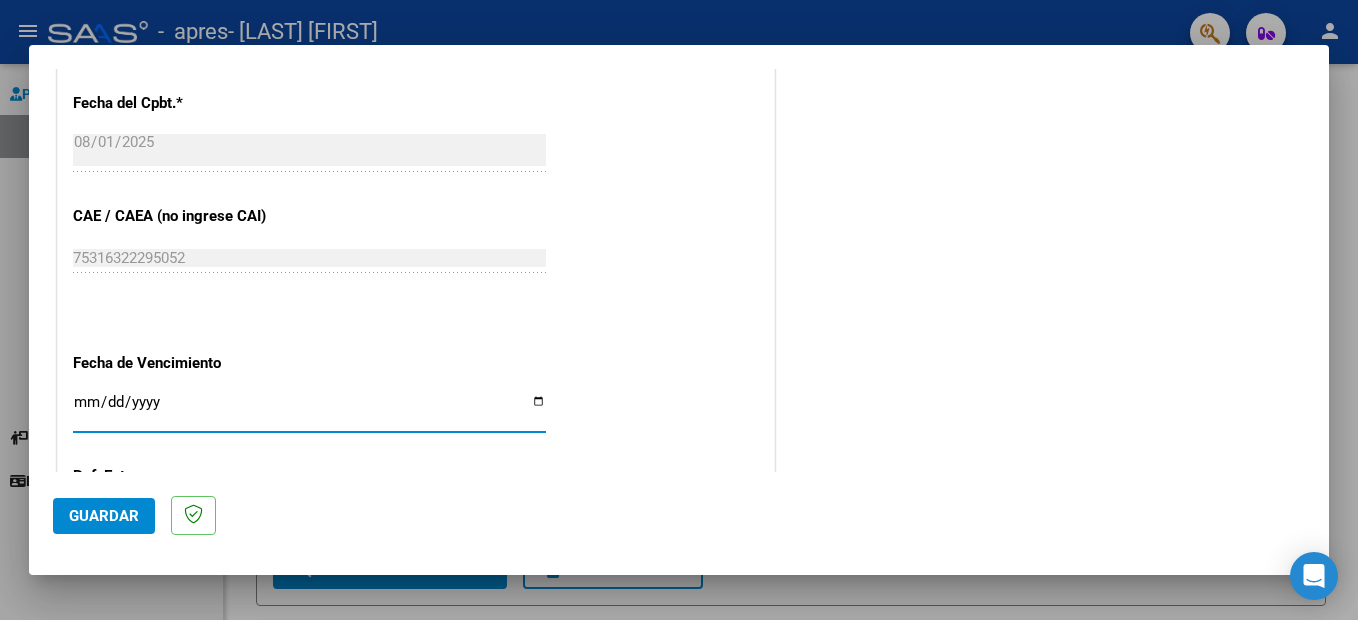 type on "2025-08-11" 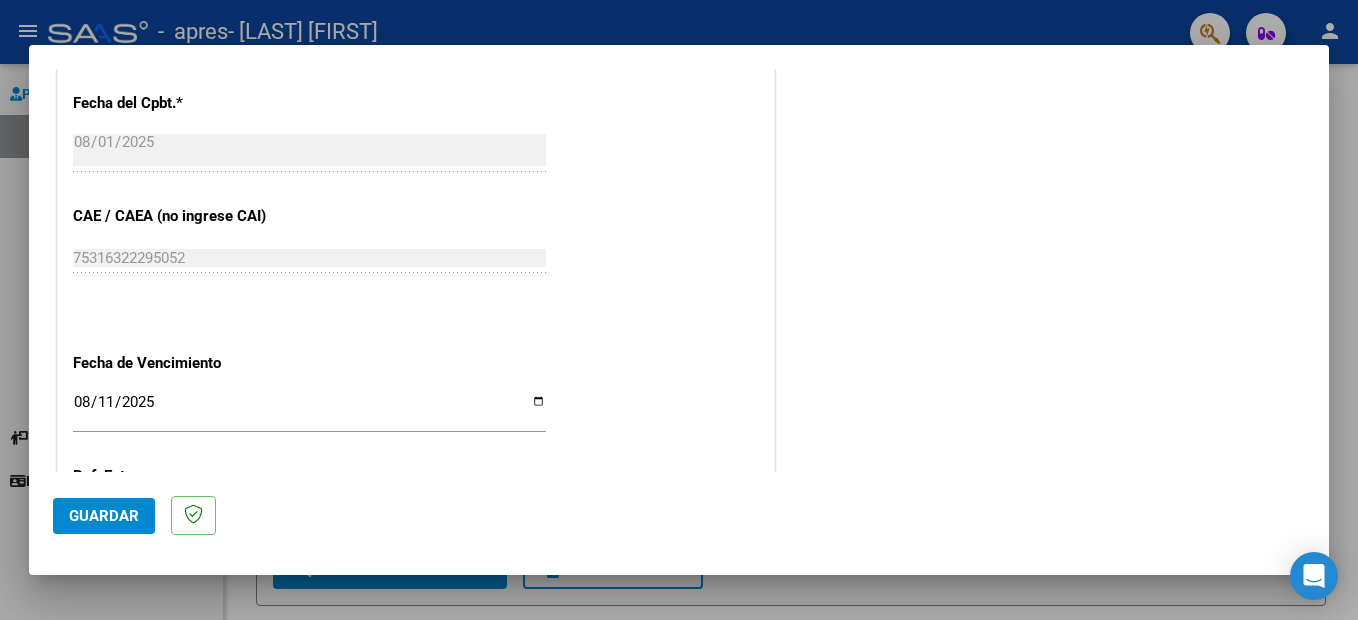 click on "CUIT  *   [CUIT] Ingresar CUIT  ANALISIS PRESTADOR  Area destinado * Integración Seleccionar Area Luego de guardar debe preaprobar la factura asociandola a un legajo de integración y subir la documentación respaldatoria (planilla de asistencia o ddjj para período de aislamiento)  Período de Prestación (Ej: 202305 para Mayo 2023    202507 Ingrese el Período de Prestación como indica el ejemplo   Comprobante Tipo * Factura C Seleccionar Tipo Punto de Venta  *   2 Ingresar el Nro.  Número  *   1183 Ingresar el Nro.  Monto  *   $ 111.335,49 Ingresar el monto  Fecha del Cpbt.  *   2025-08-01 Ingresar la fecha  CAE / CAEA (no ingrese CAI)    75316322295052 Ingresar el CAE o CAEA (no ingrese CAI)  Fecha de Vencimiento    2025-08-11 Ingresar la fecha  Ref. Externa    Ingresar la ref.  N° Liquidación    Ingresar el N° Liquidación" at bounding box center [416, -66] 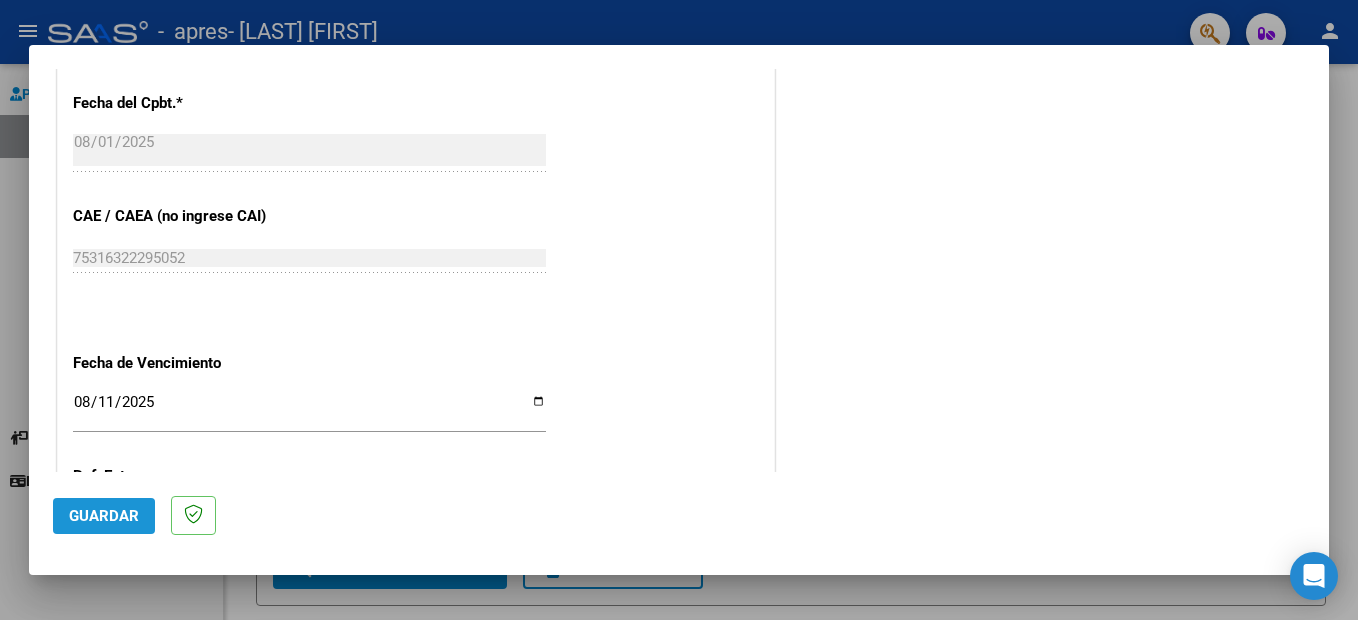 click on "Guardar" 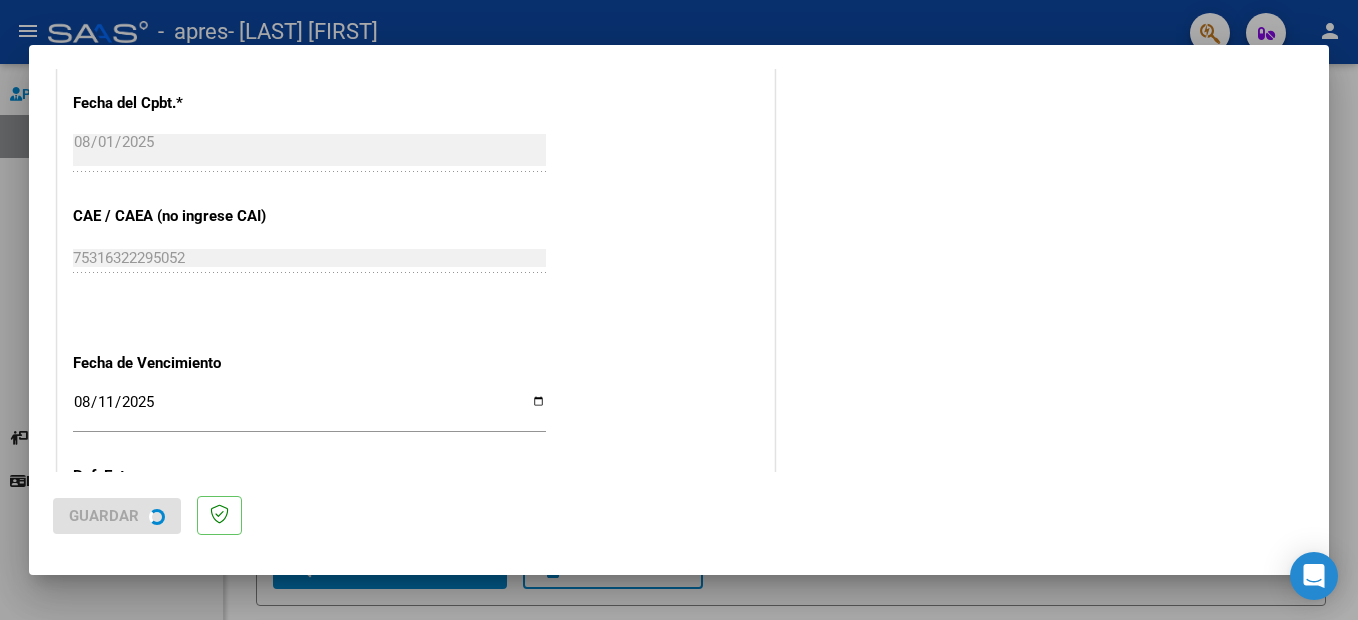scroll, scrollTop: 0, scrollLeft: 0, axis: both 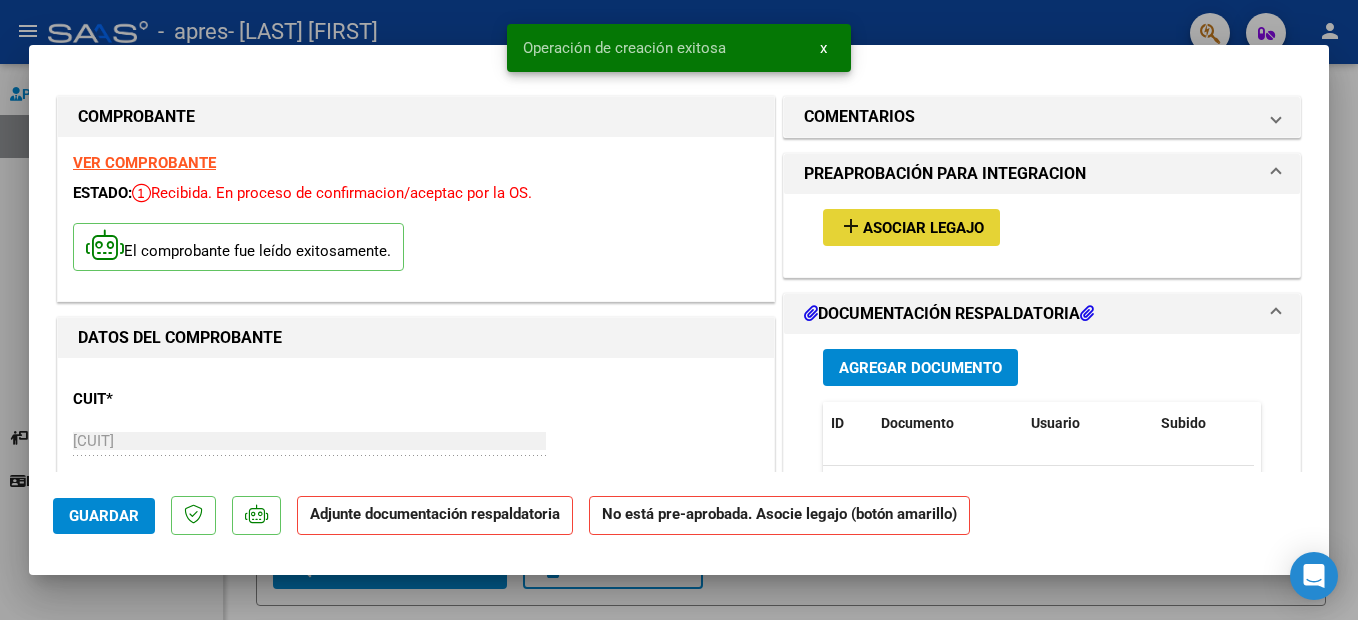 click on "Asociar Legajo" at bounding box center [923, 228] 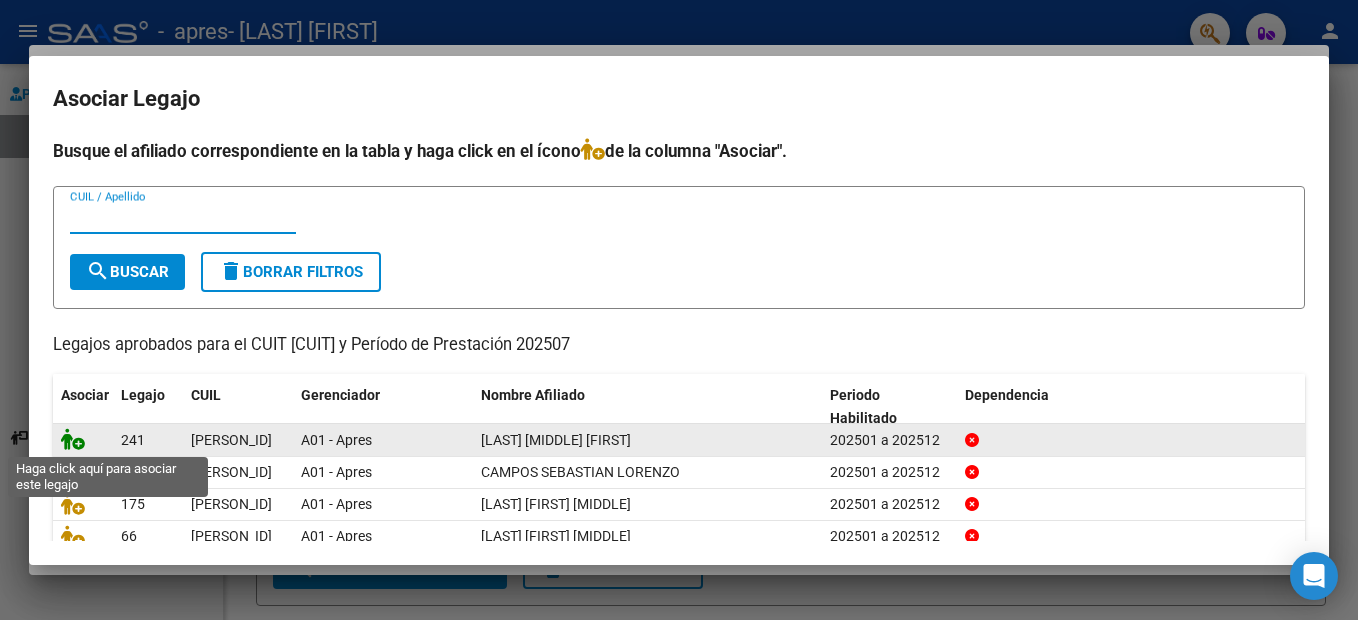 click 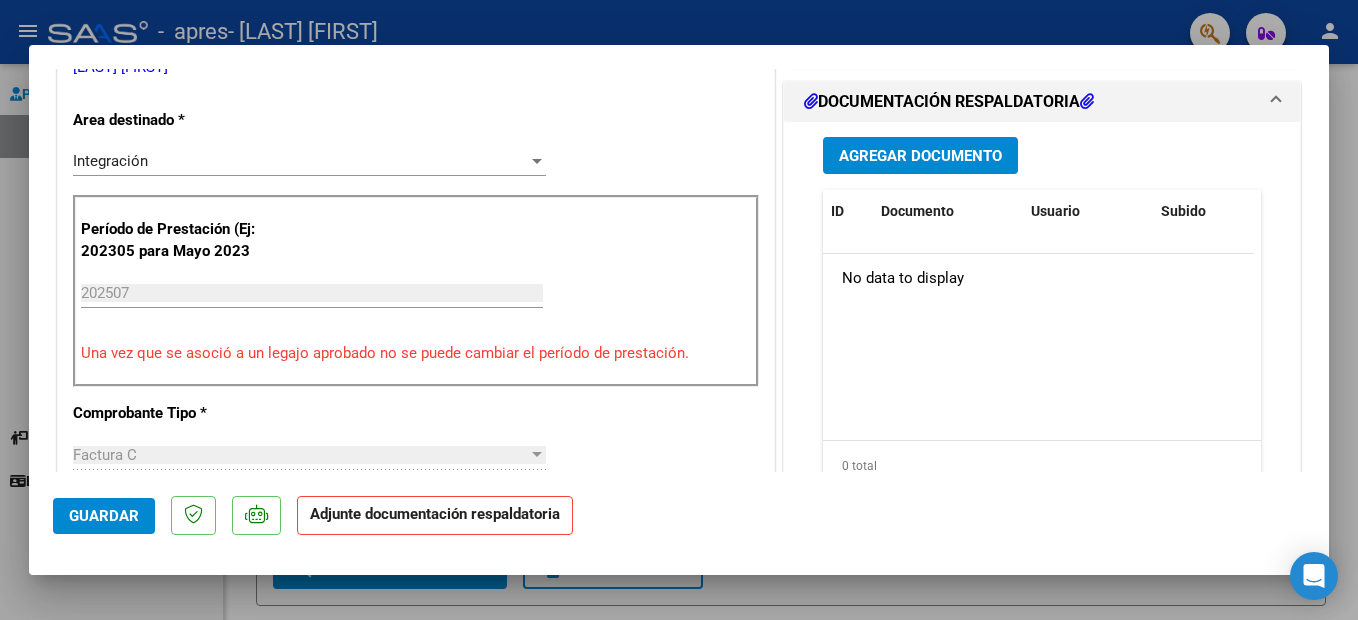 scroll, scrollTop: 466, scrollLeft: 0, axis: vertical 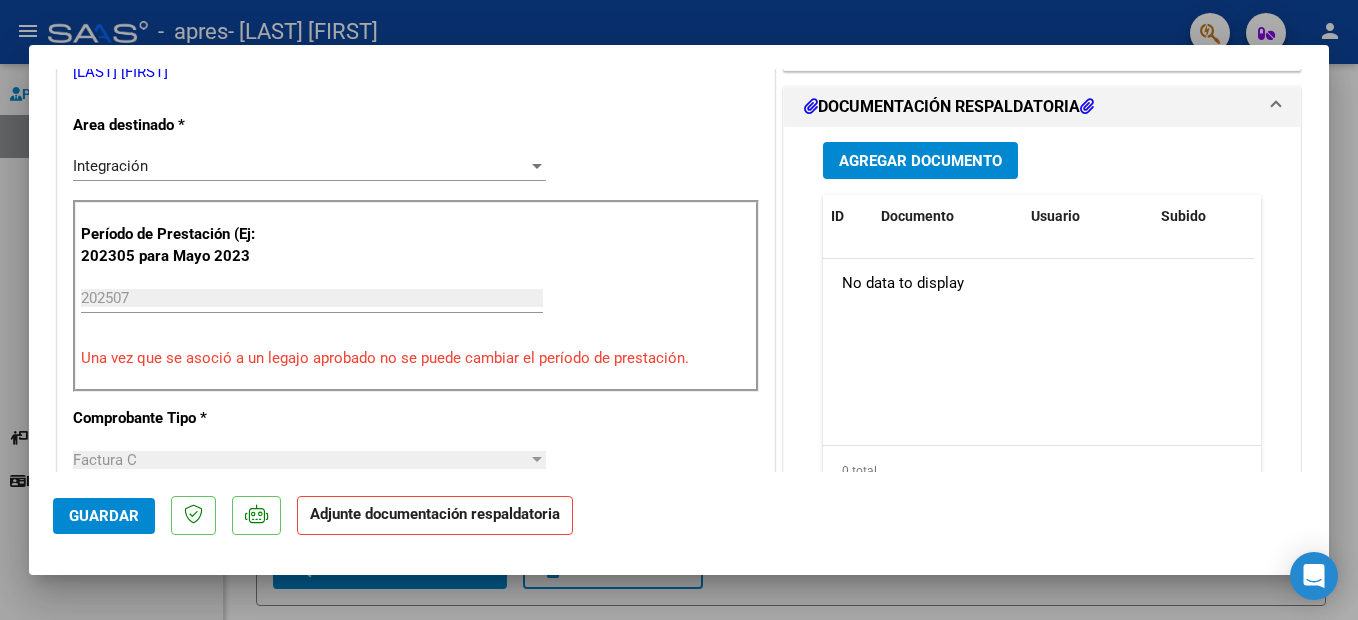 click on "Agregar Documento" at bounding box center (920, 160) 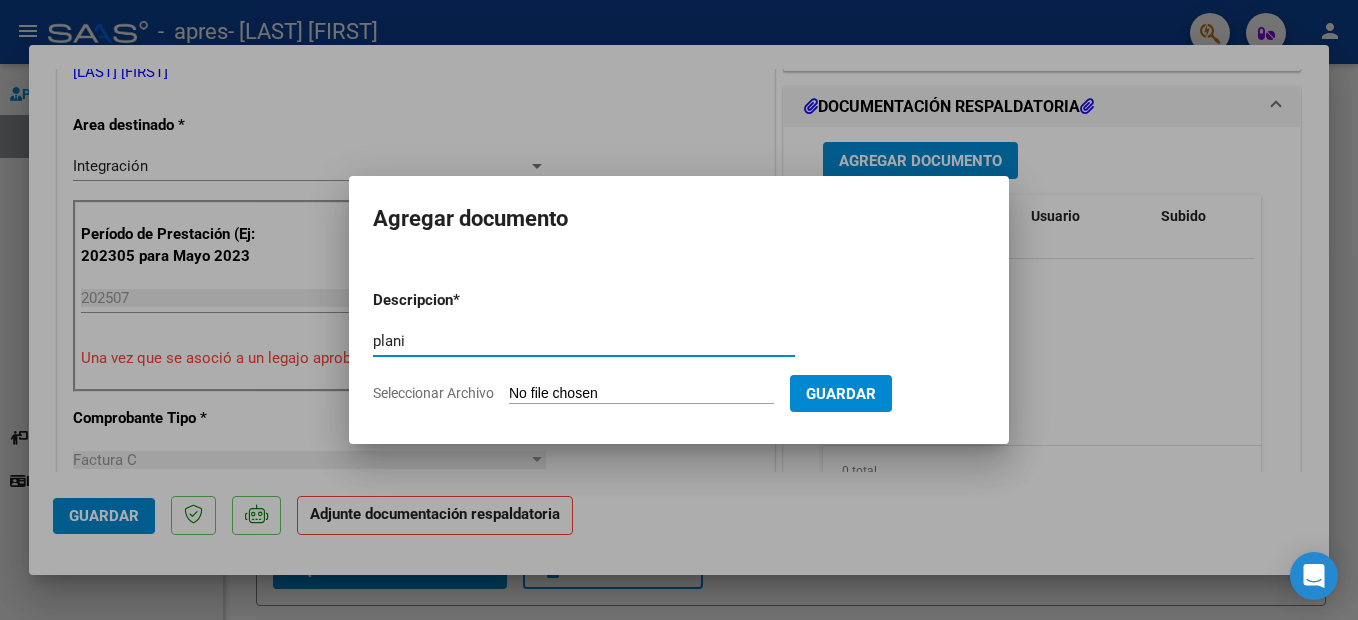 type on "planilla de asistencia" 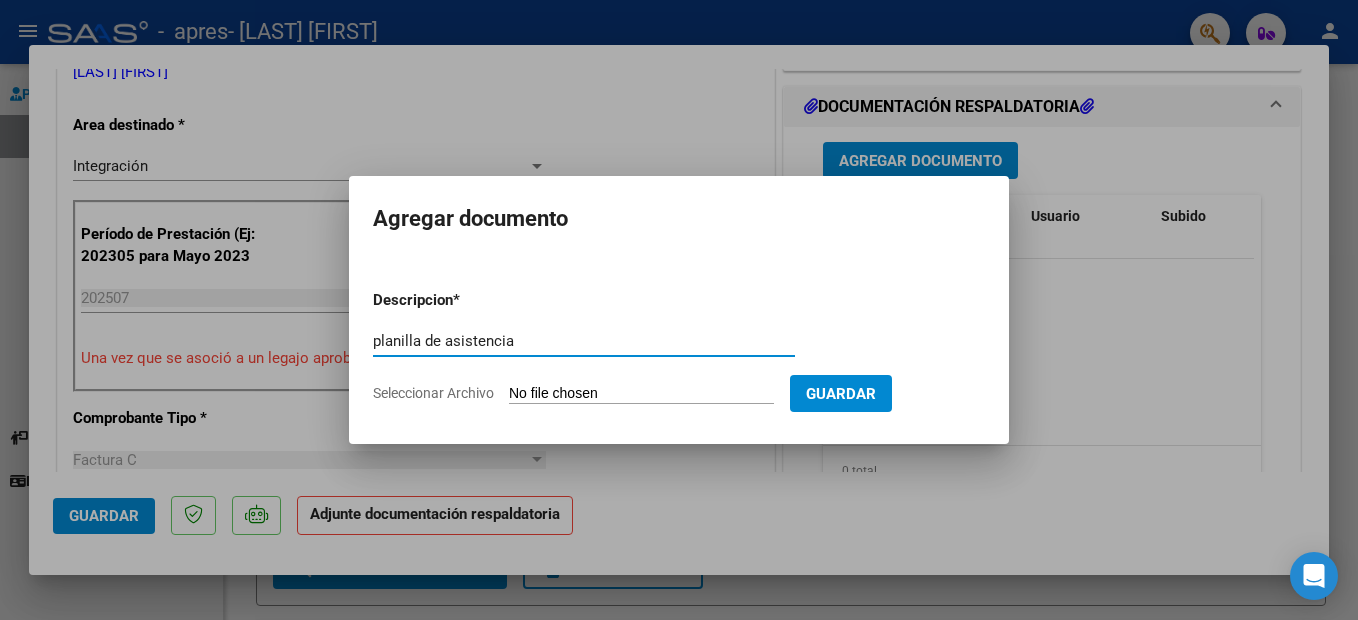 click on "Seleccionar Archivo" at bounding box center [641, 394] 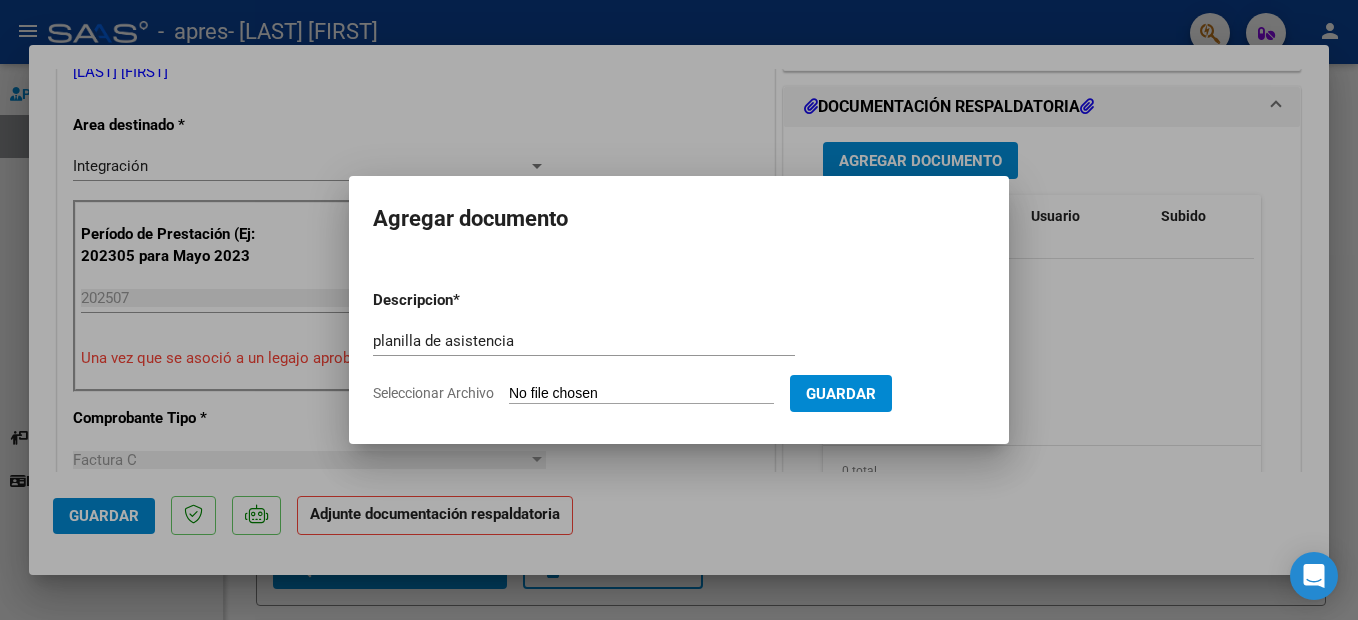 type on "C:\fakepath\[LAST] [FIRST]_compressed.pdf" 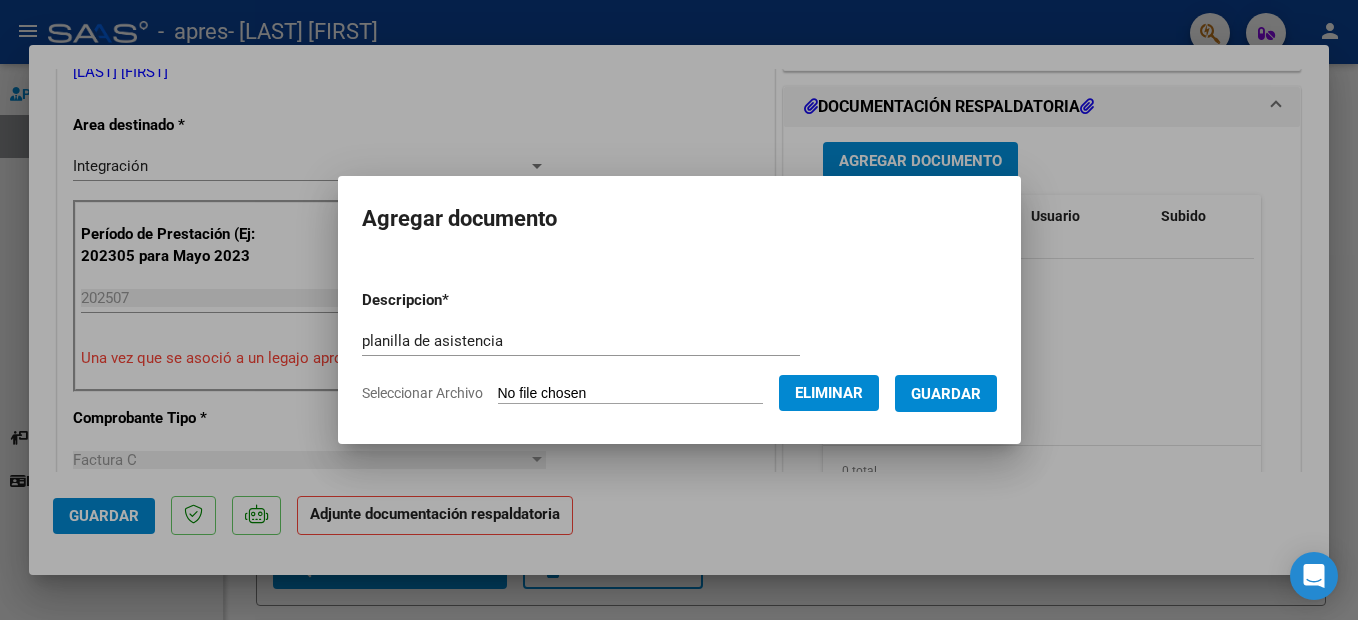 click on "Guardar" at bounding box center (946, 394) 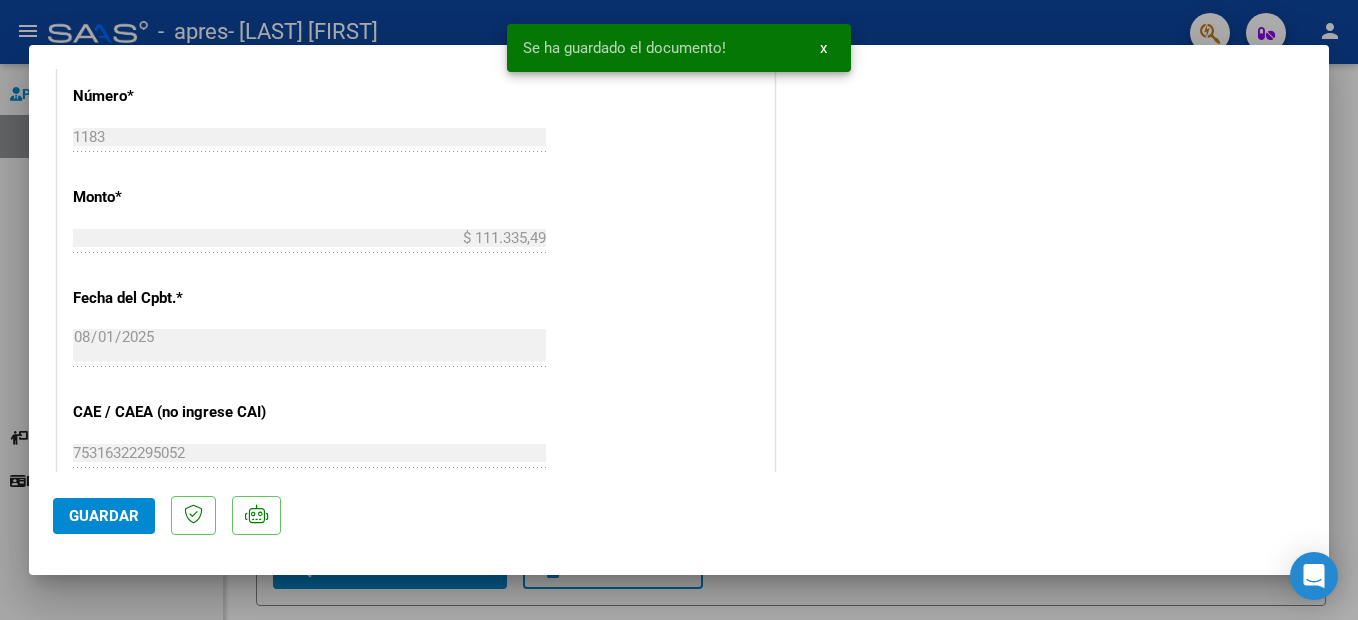 scroll, scrollTop: 1387, scrollLeft: 0, axis: vertical 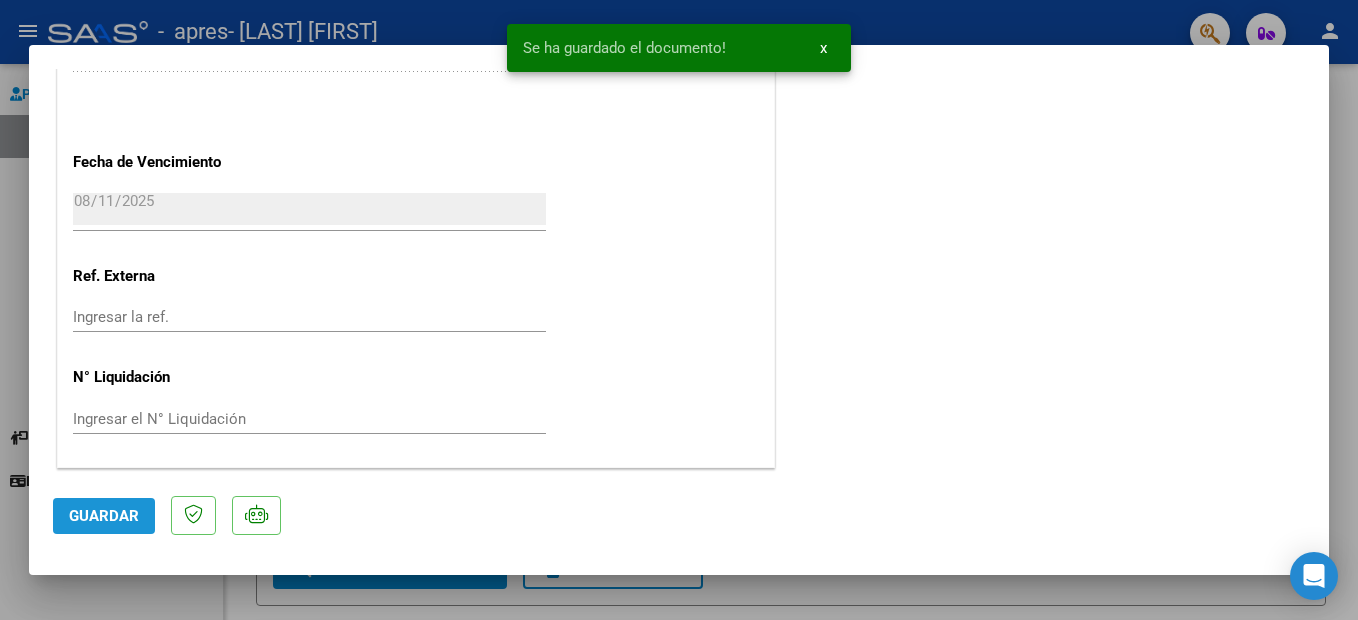 click on "Guardar" 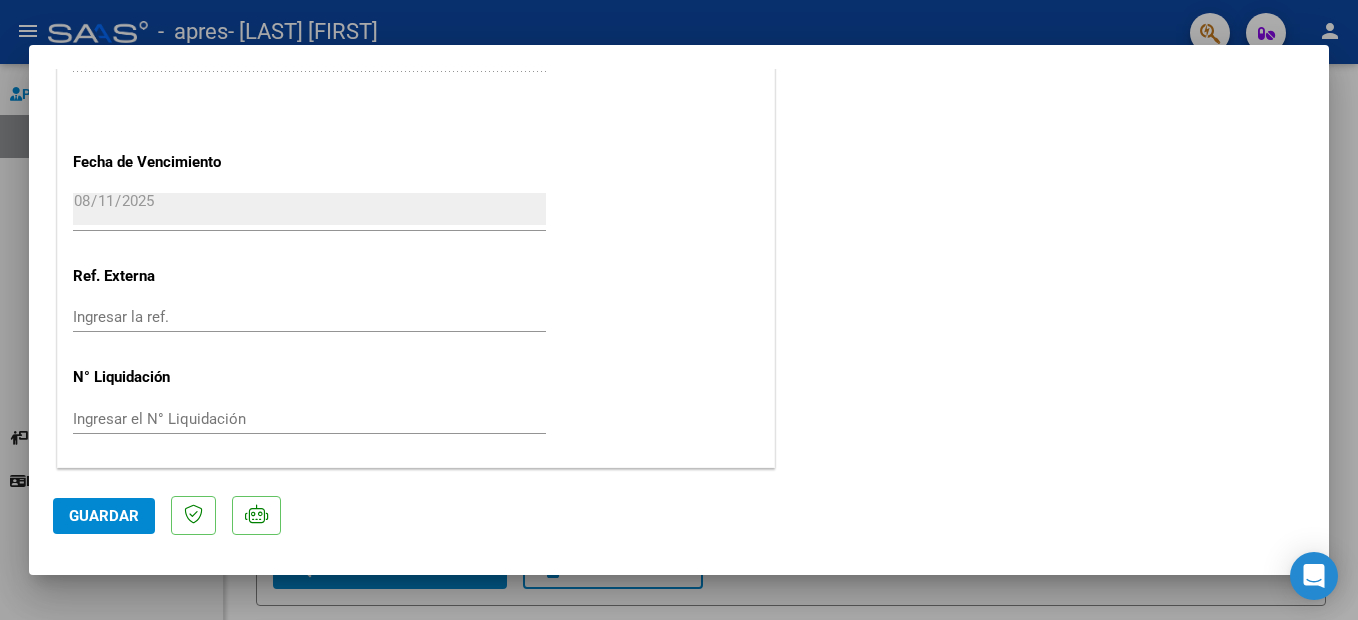 drag, startPoint x: 1351, startPoint y: 183, endPoint x: 1008, endPoint y: 404, distance: 408.03186 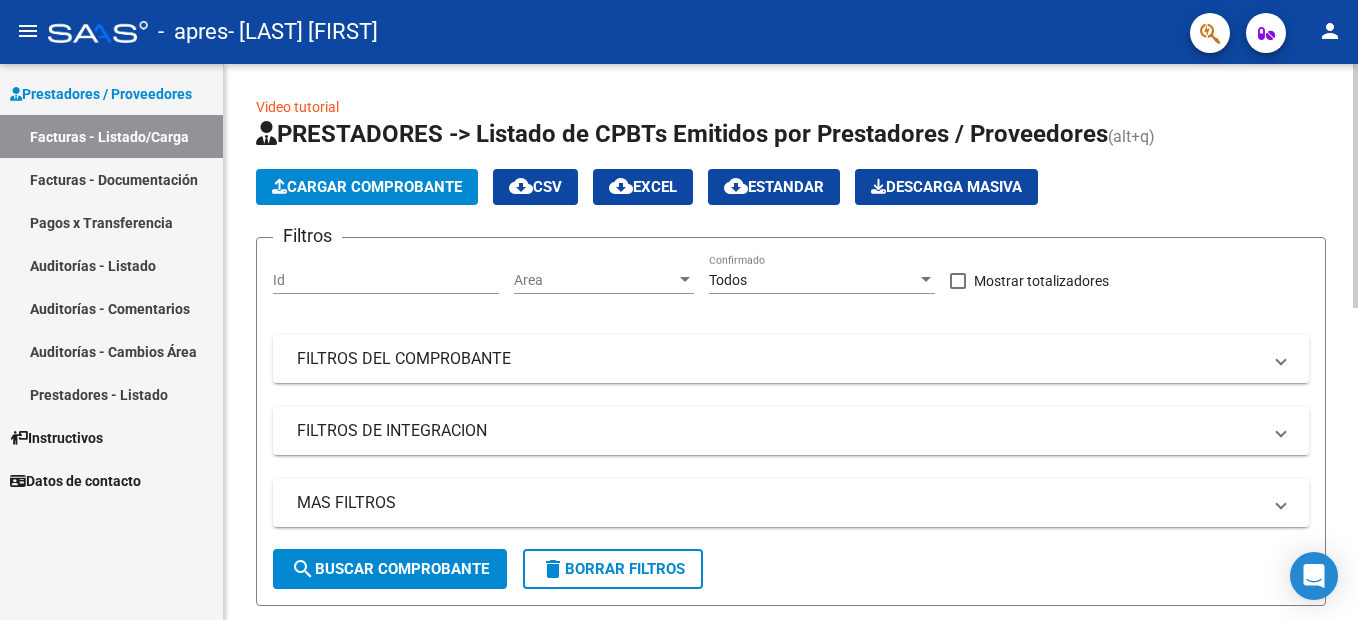 click on "Cargar Comprobante" 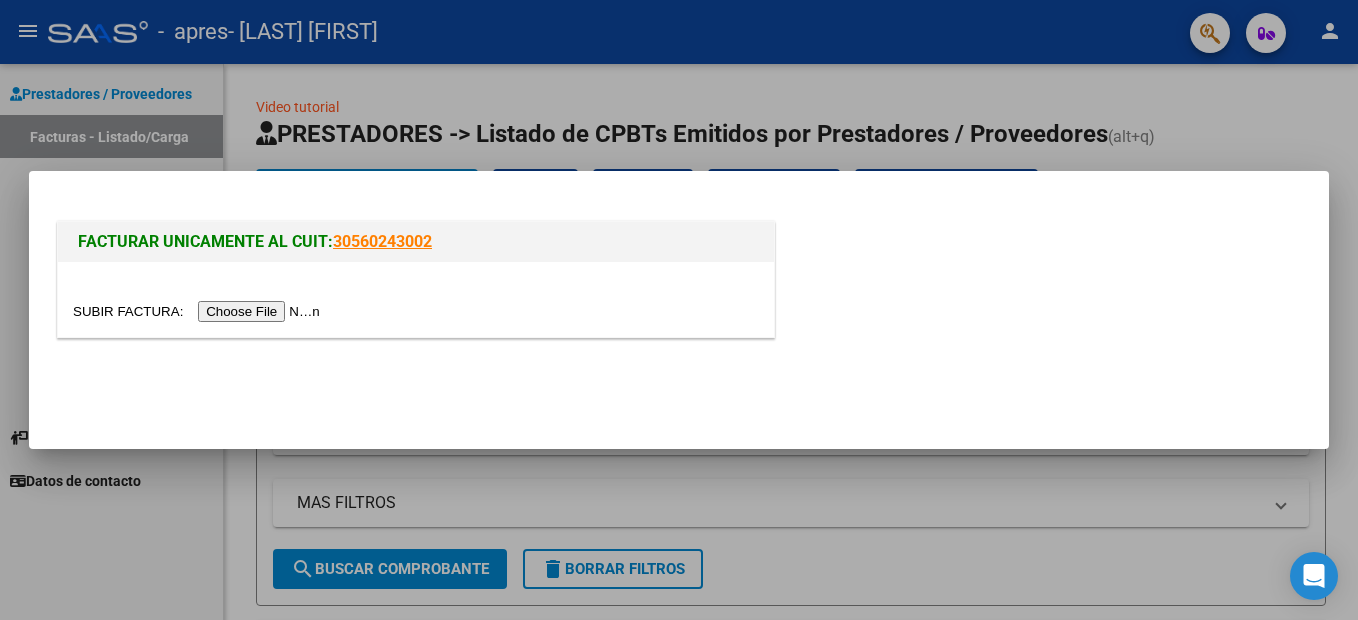 click at bounding box center [199, 311] 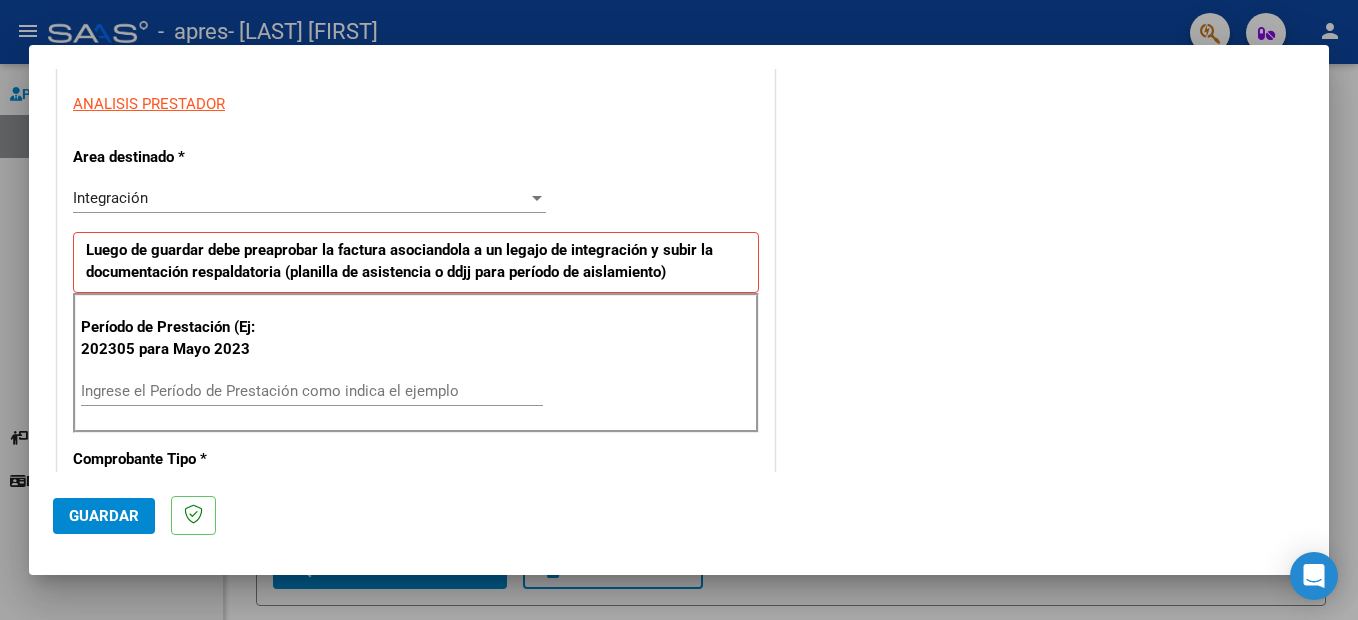 scroll, scrollTop: 425, scrollLeft: 0, axis: vertical 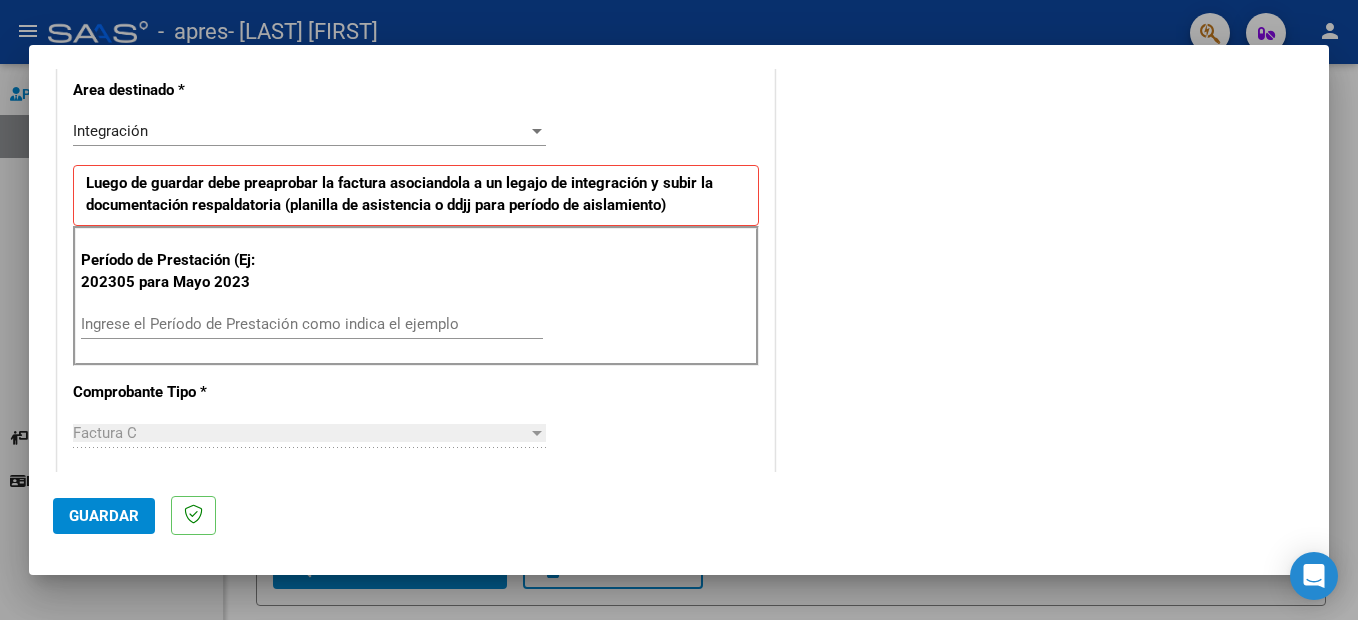 click on "Ingrese el Período de Prestación como indica el ejemplo" at bounding box center (312, 324) 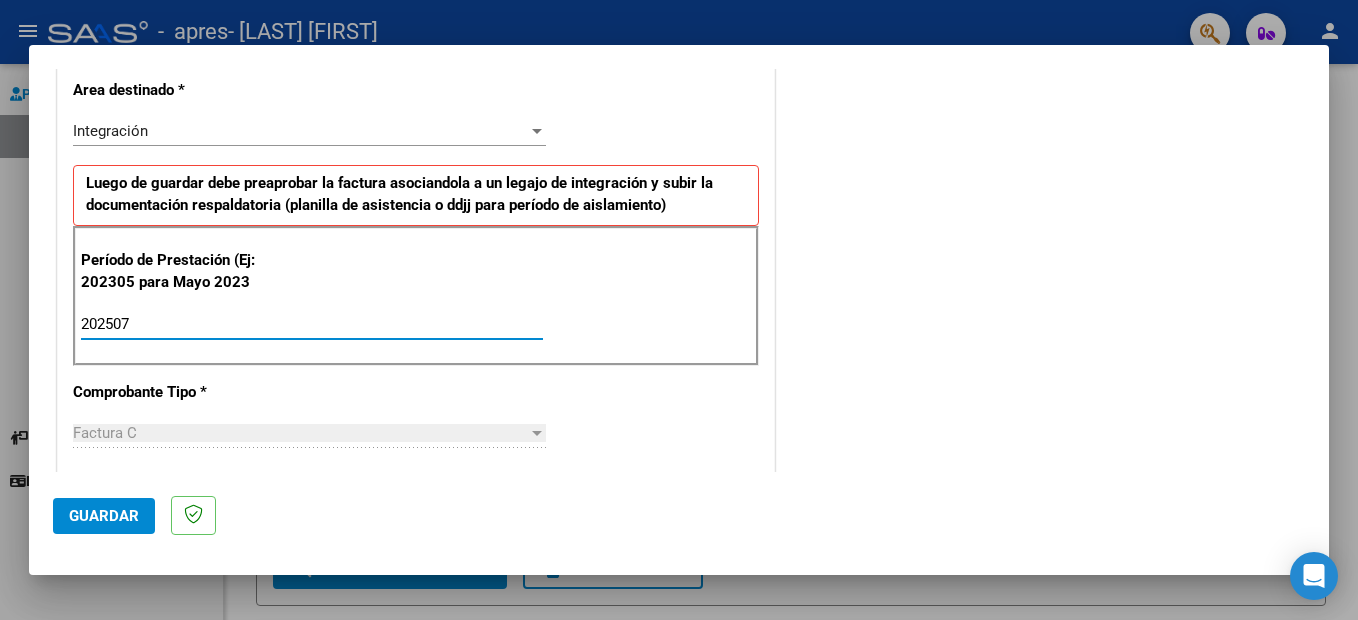 type on "202507" 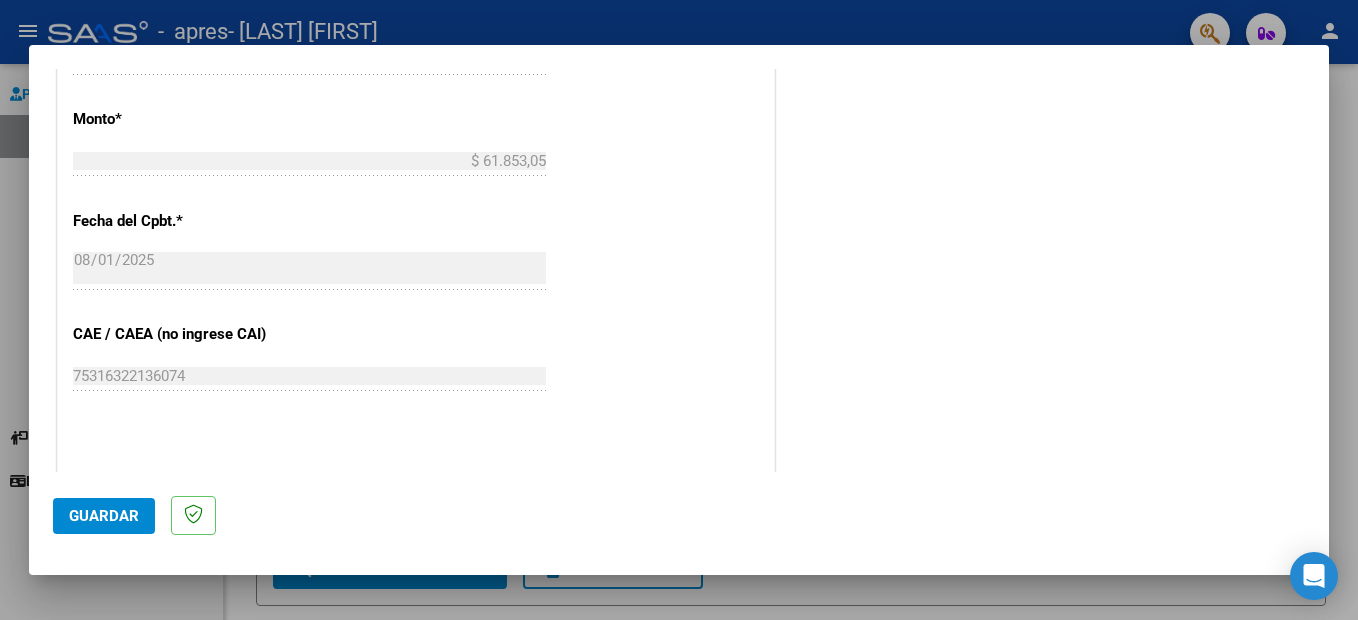 scroll, scrollTop: 1006, scrollLeft: 0, axis: vertical 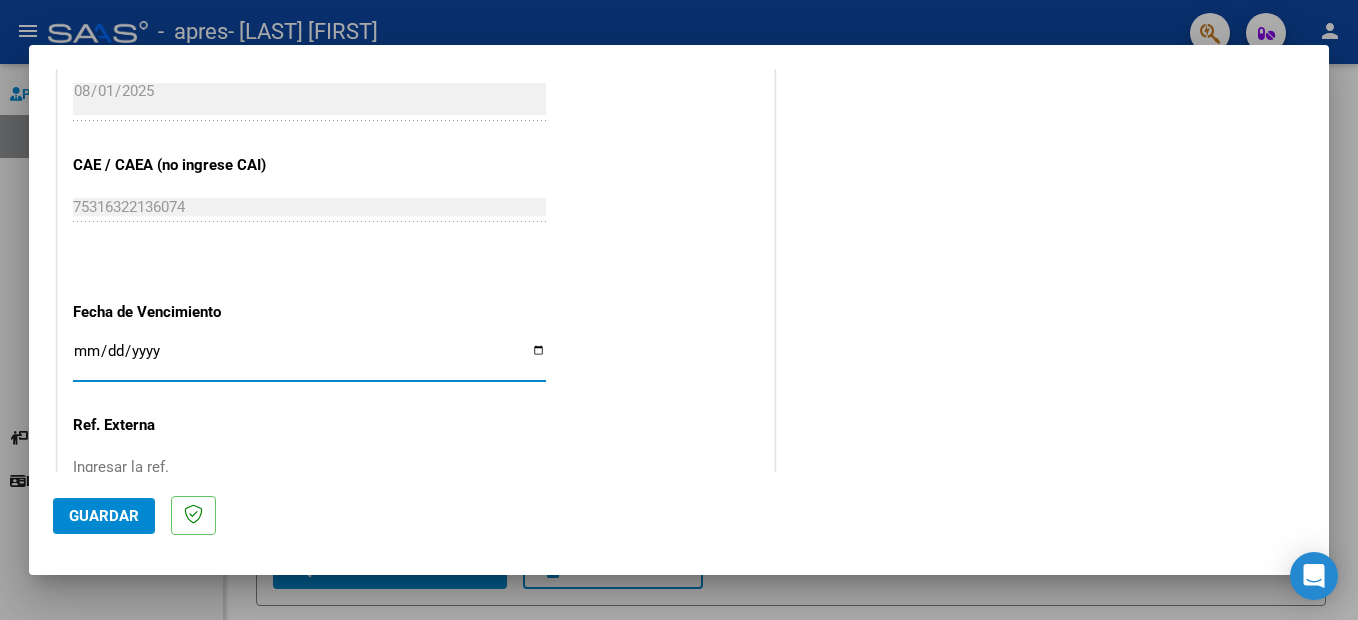 click on "Ingresar la fecha" at bounding box center (309, 359) 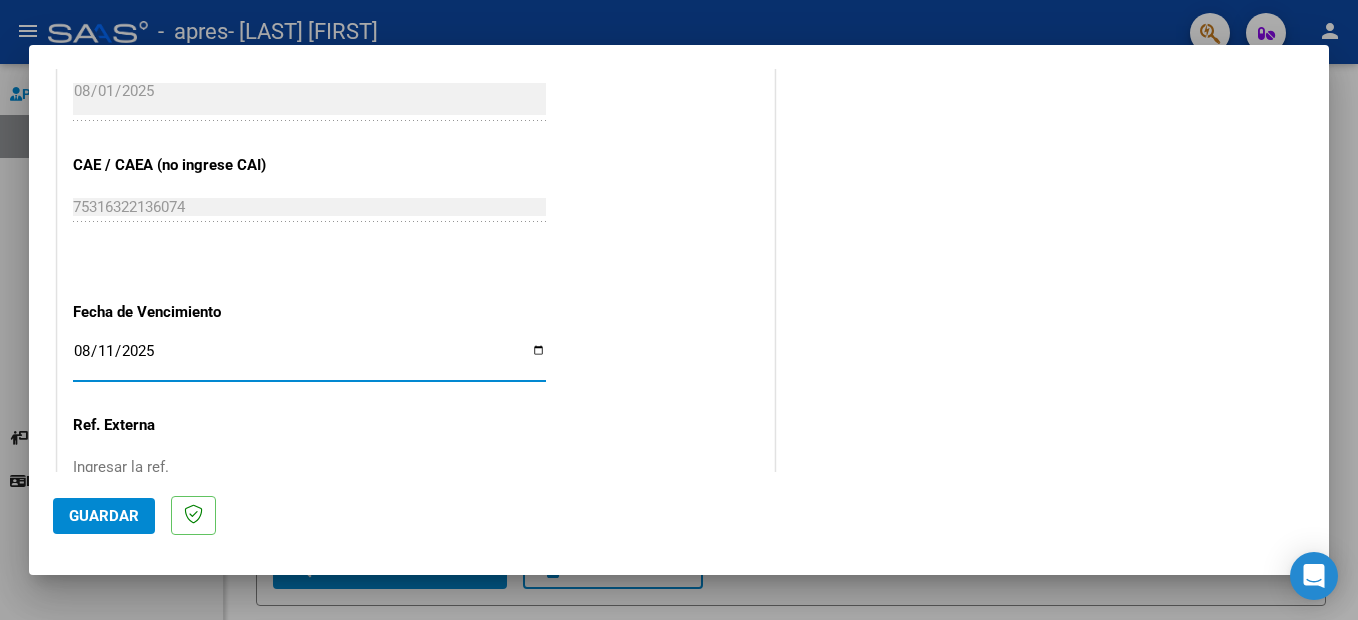 click on "Guardar" 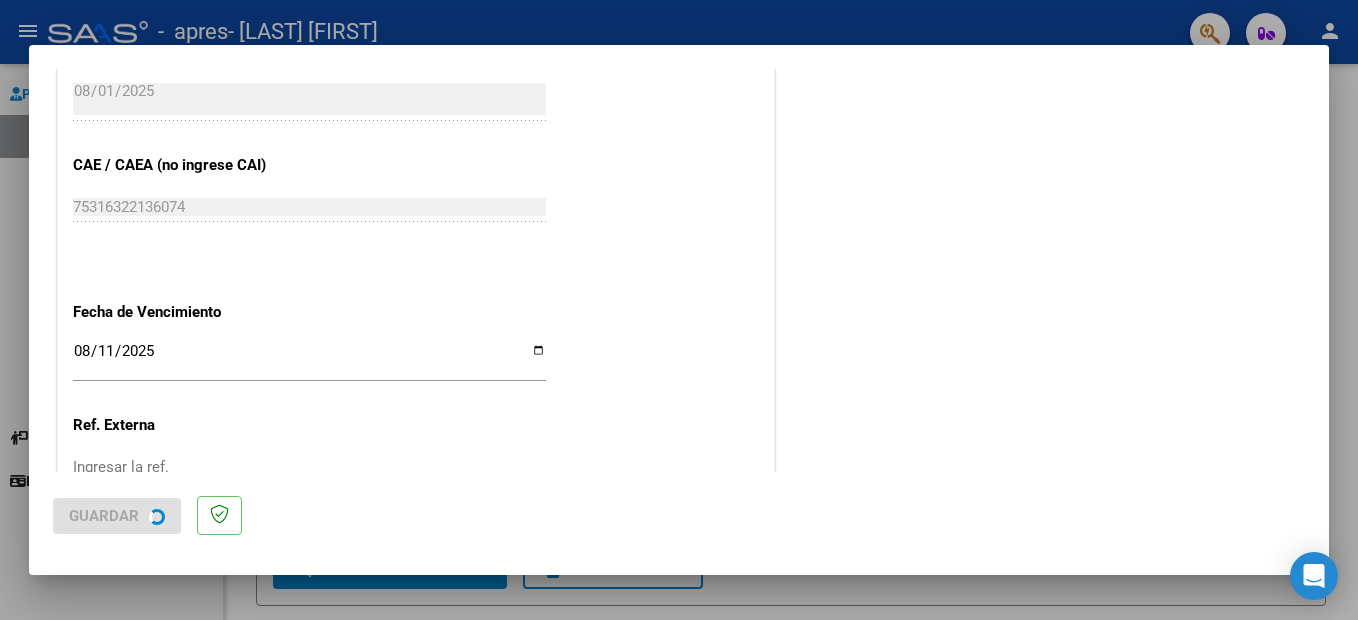 scroll, scrollTop: 0, scrollLeft: 0, axis: both 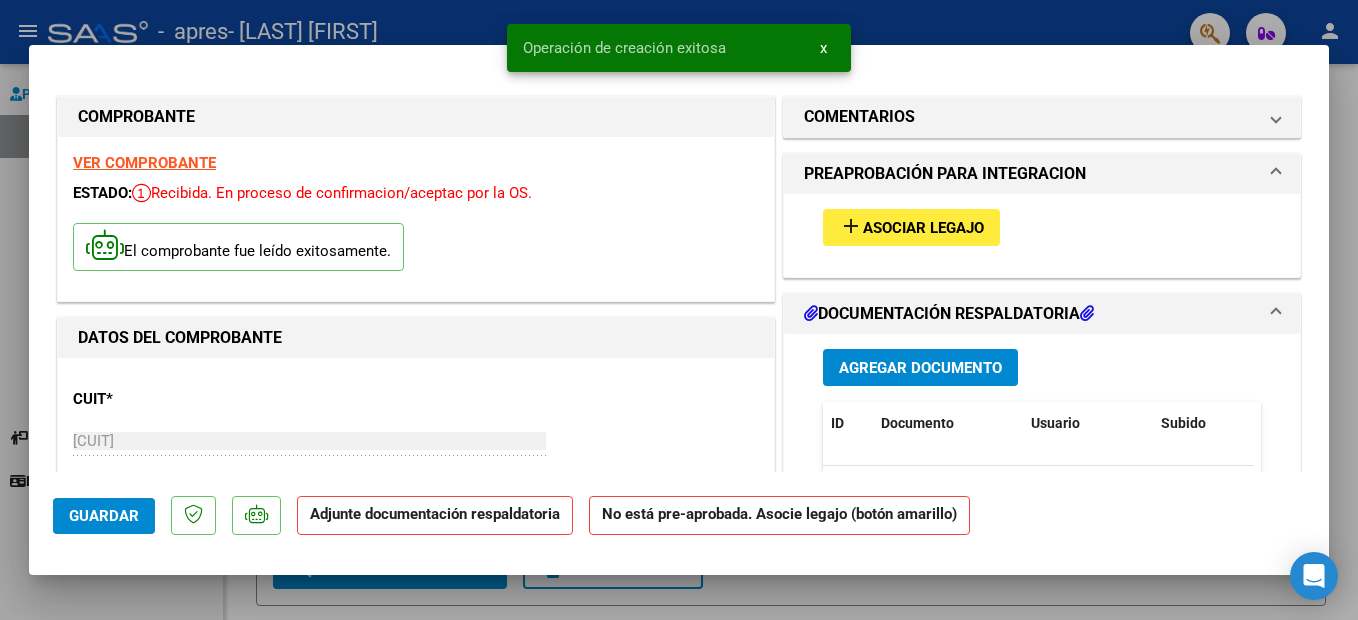 click on "Asociar Legajo" at bounding box center (923, 228) 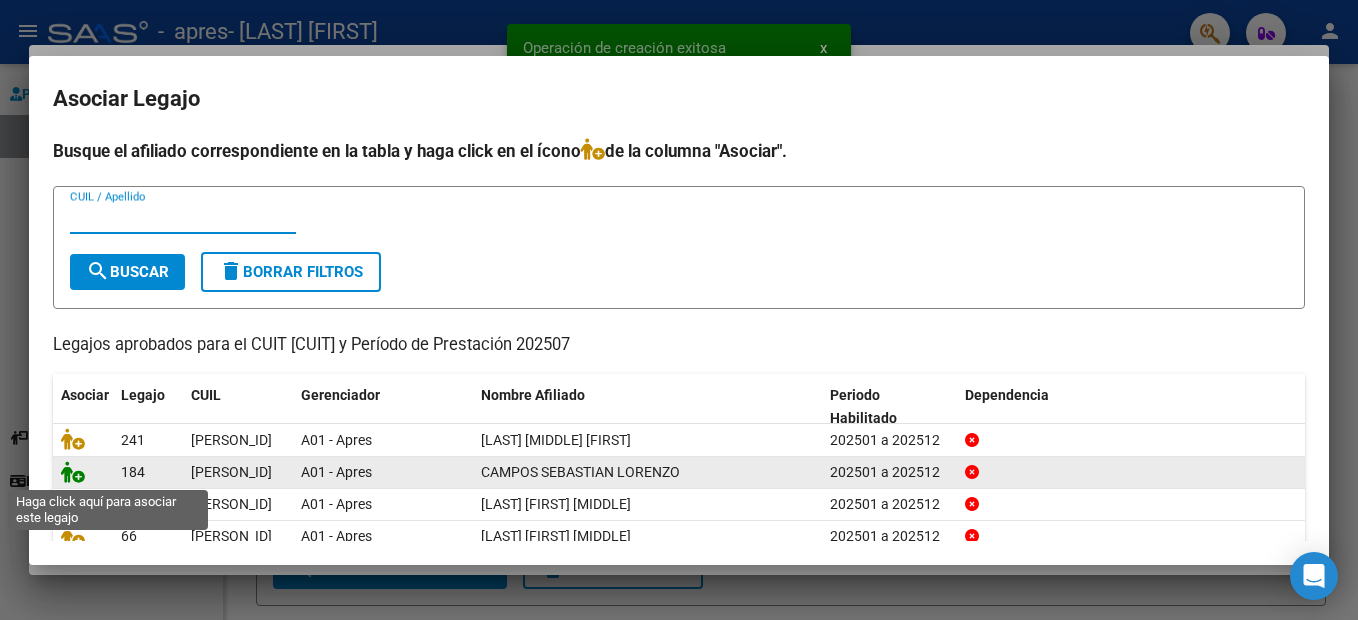 click 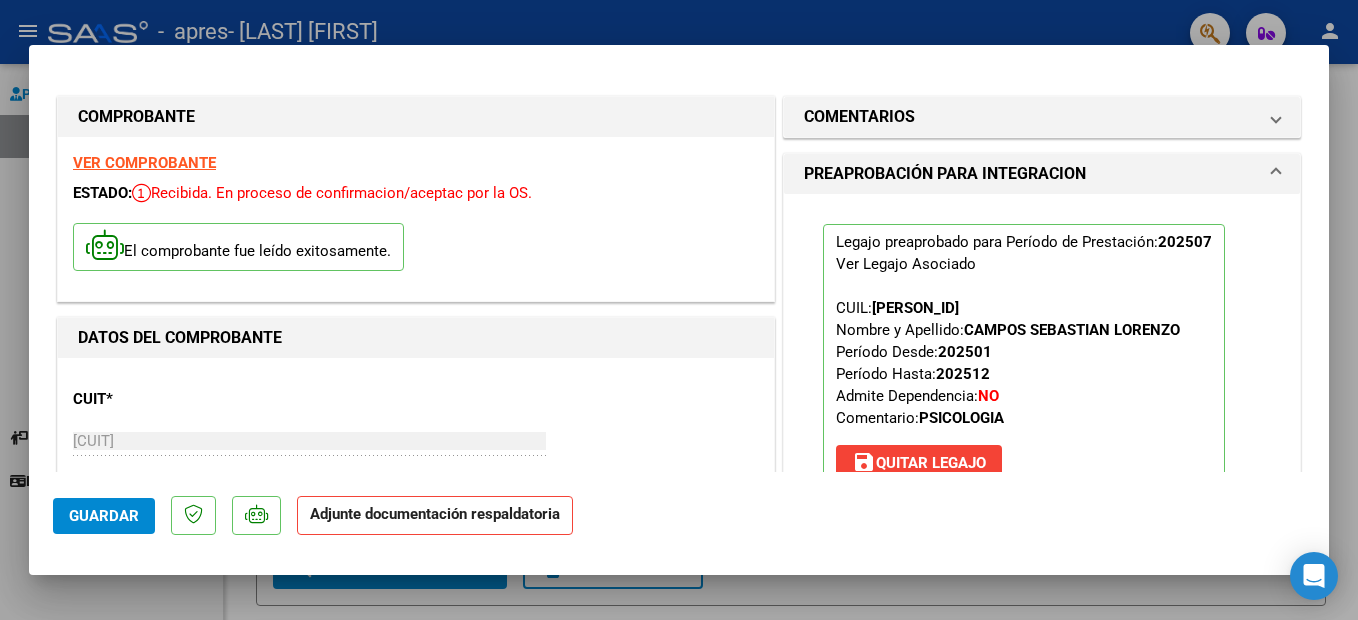 scroll, scrollTop: 426, scrollLeft: 0, axis: vertical 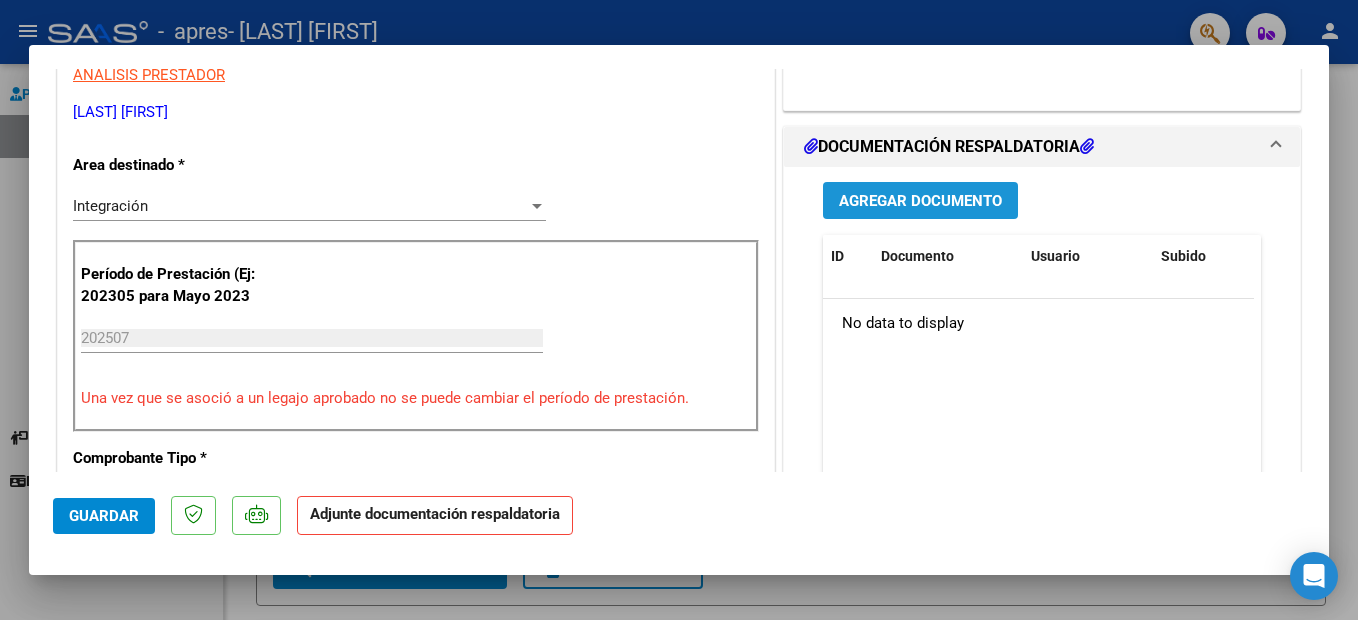 click on "Agregar Documento" at bounding box center (920, 200) 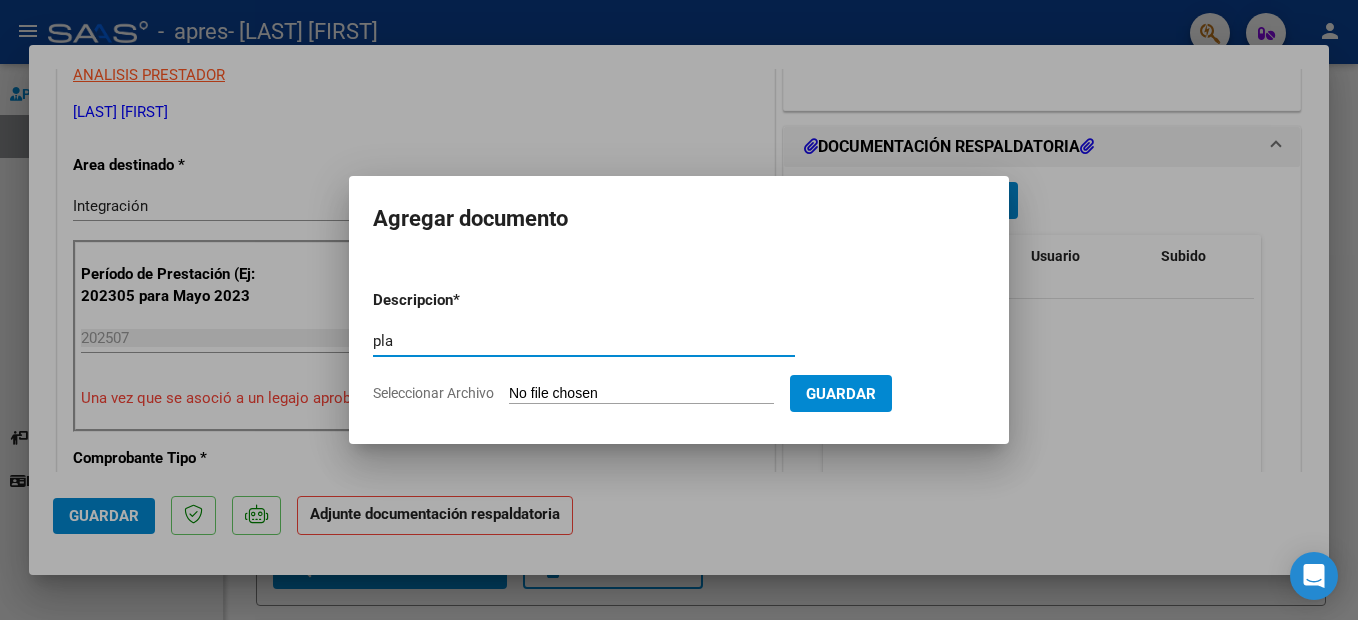 type on "planilla de asistencia" 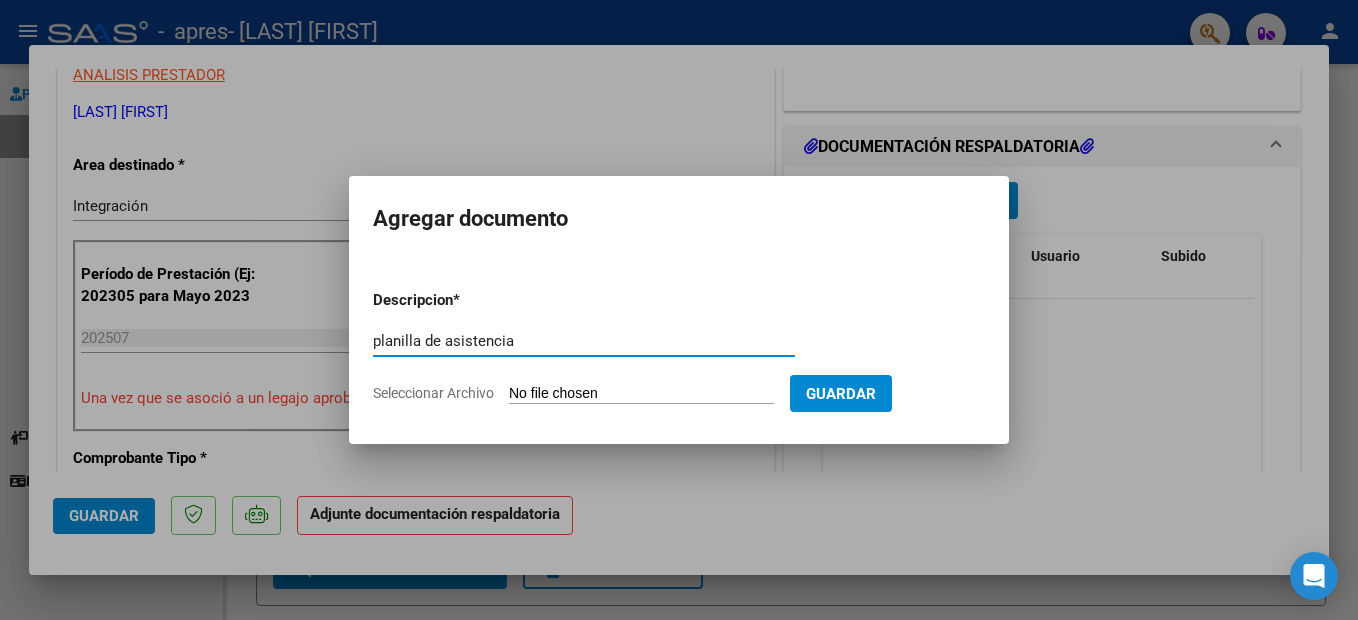 click on "Seleccionar Archivo" at bounding box center [641, 394] 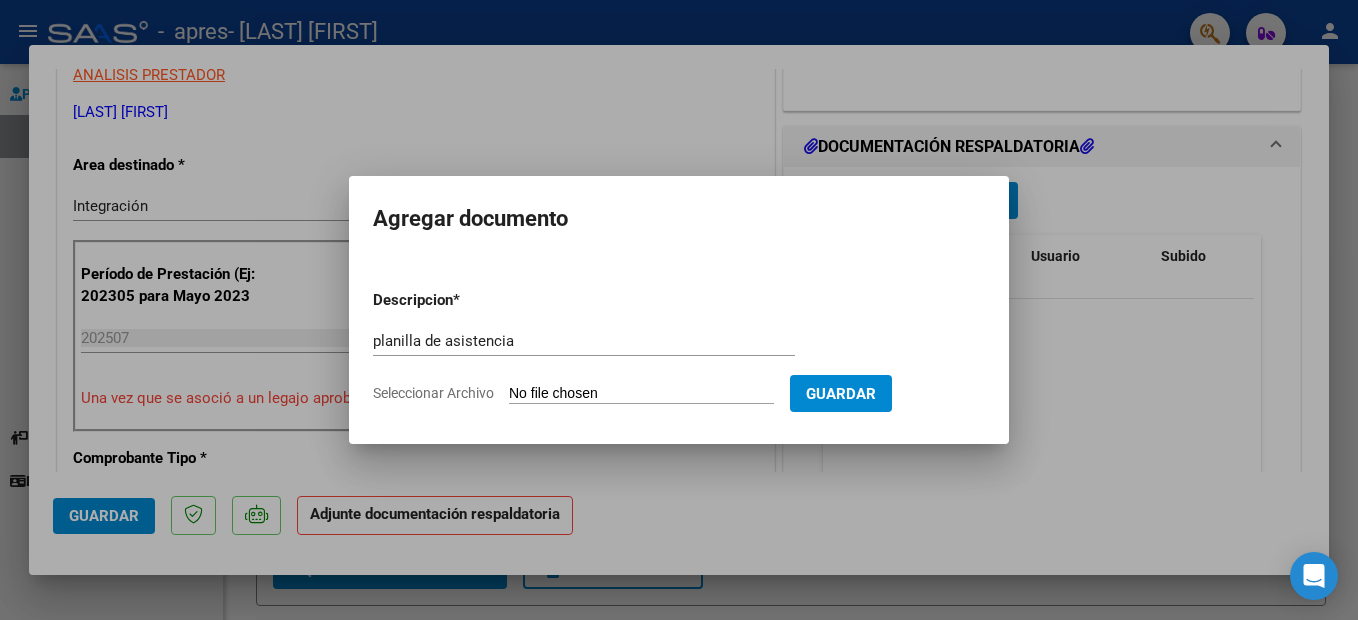 type on "C:\fakepath\[LAST] [FIRST]_compressed.pdf" 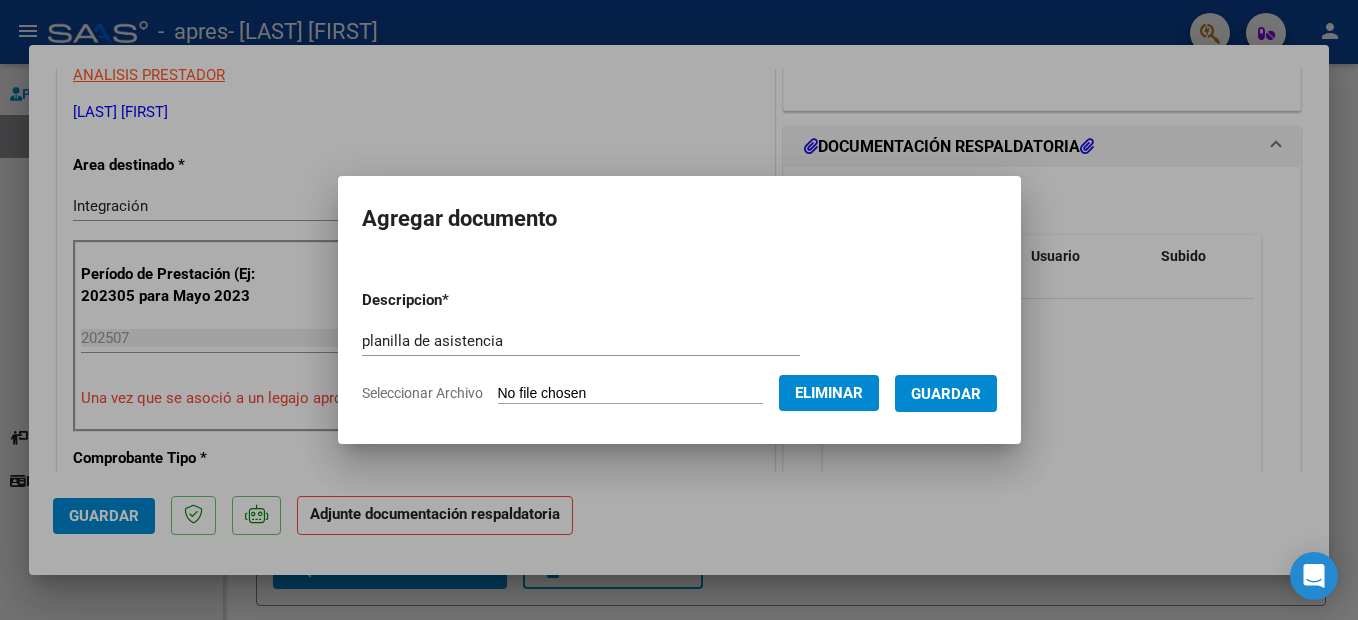 click on "Guardar" at bounding box center (946, 394) 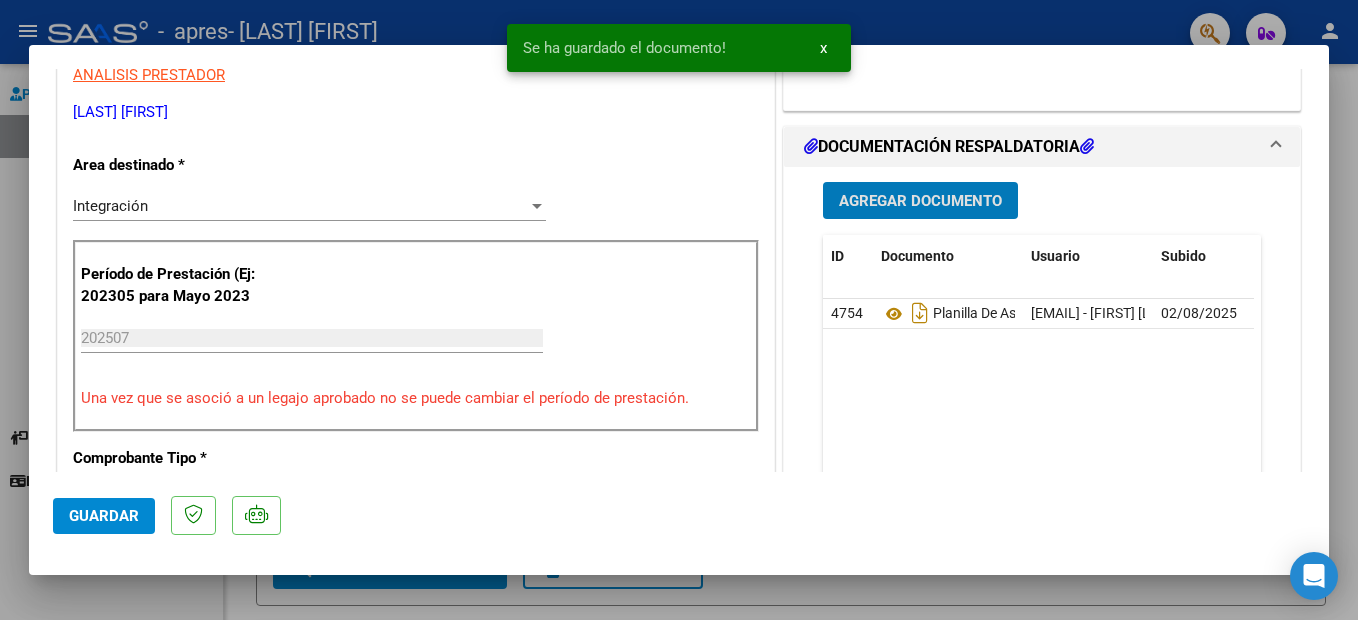 click on "Guardar" 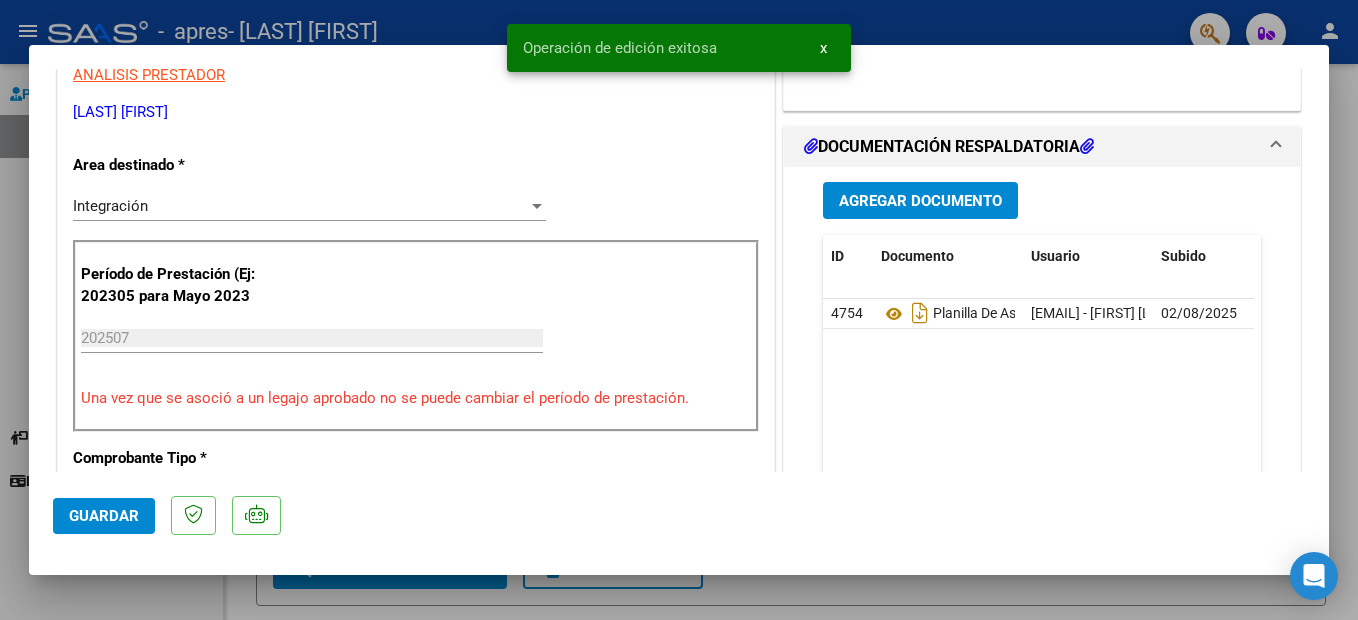 click at bounding box center [679, 310] 